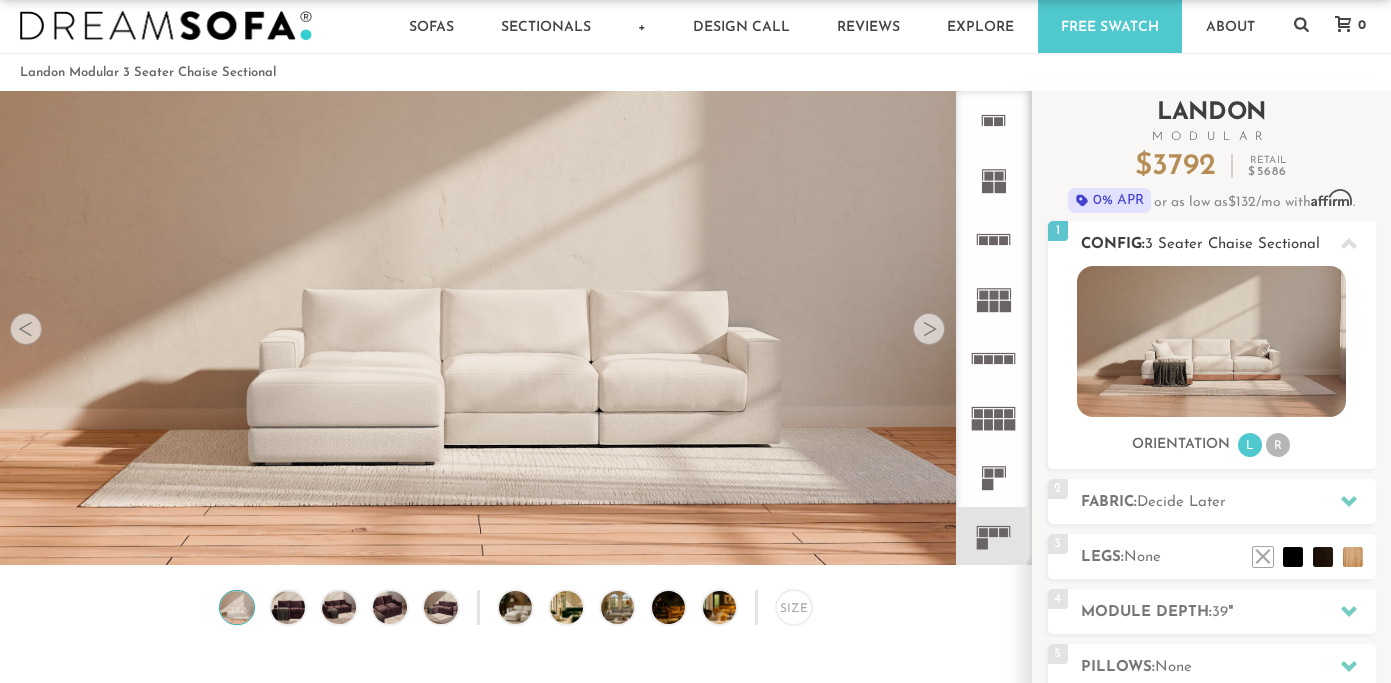 scroll, scrollTop: 30, scrollLeft: 0, axis: vertical 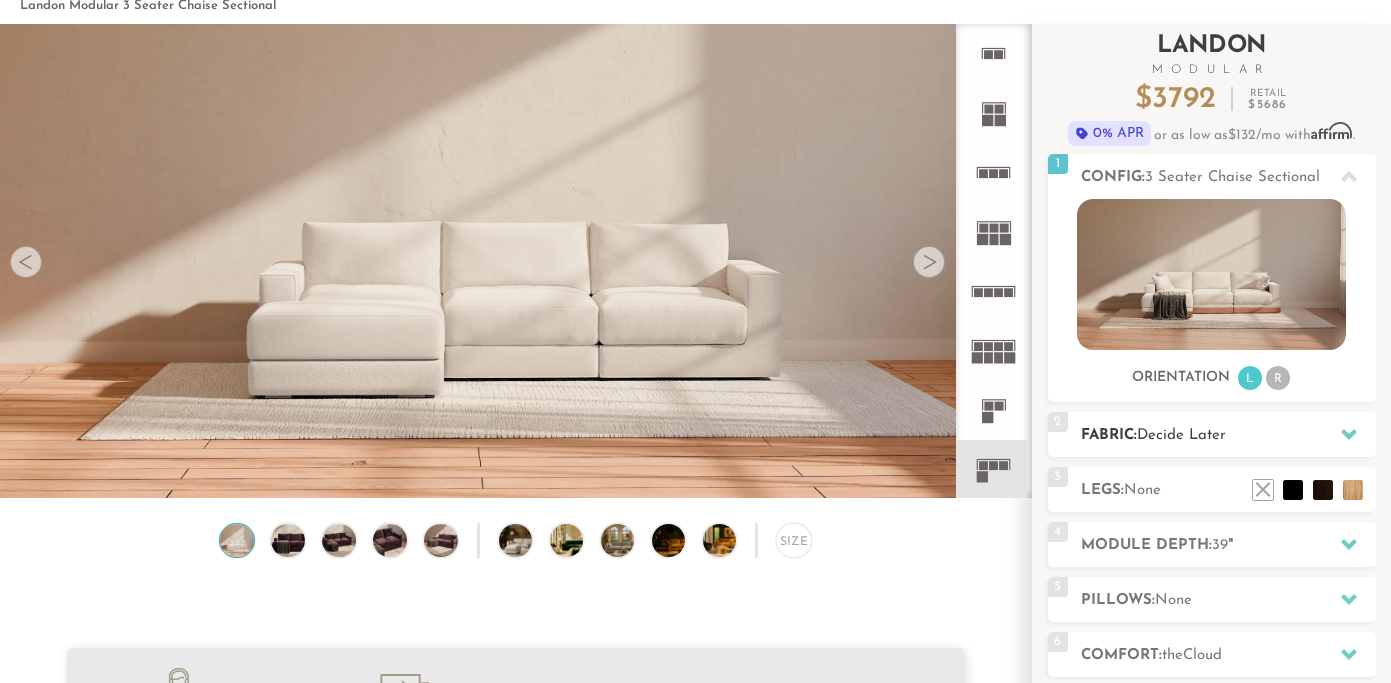 click on "Fabric:  Decide Later" at bounding box center (1228, 435) 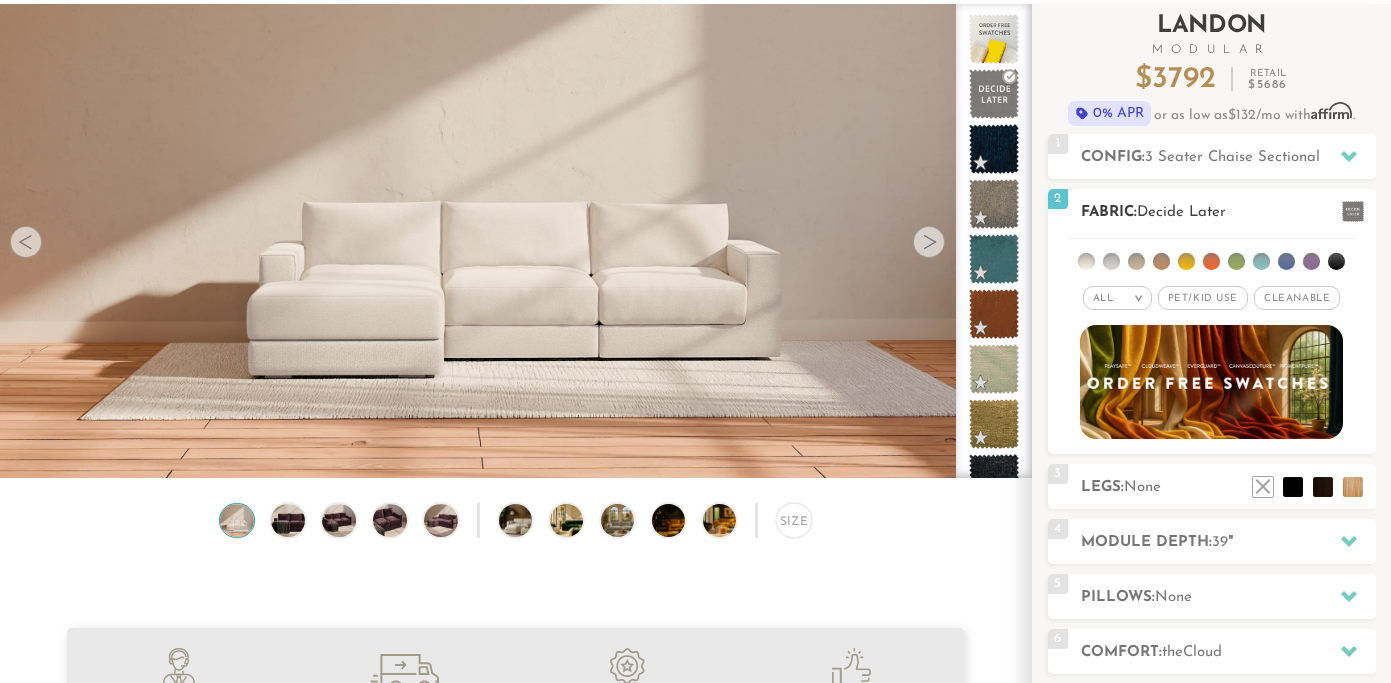 scroll, scrollTop: 107, scrollLeft: 0, axis: vertical 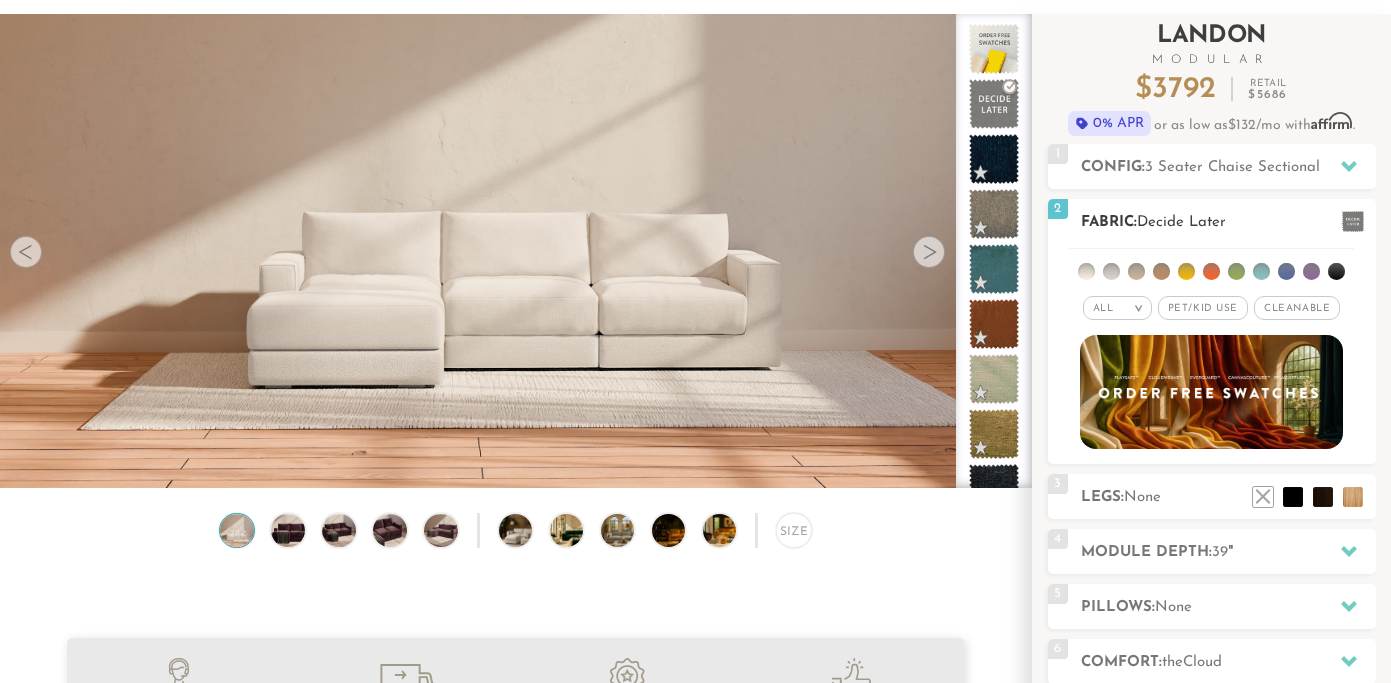 click on "Cleanable x" at bounding box center (1297, 308) 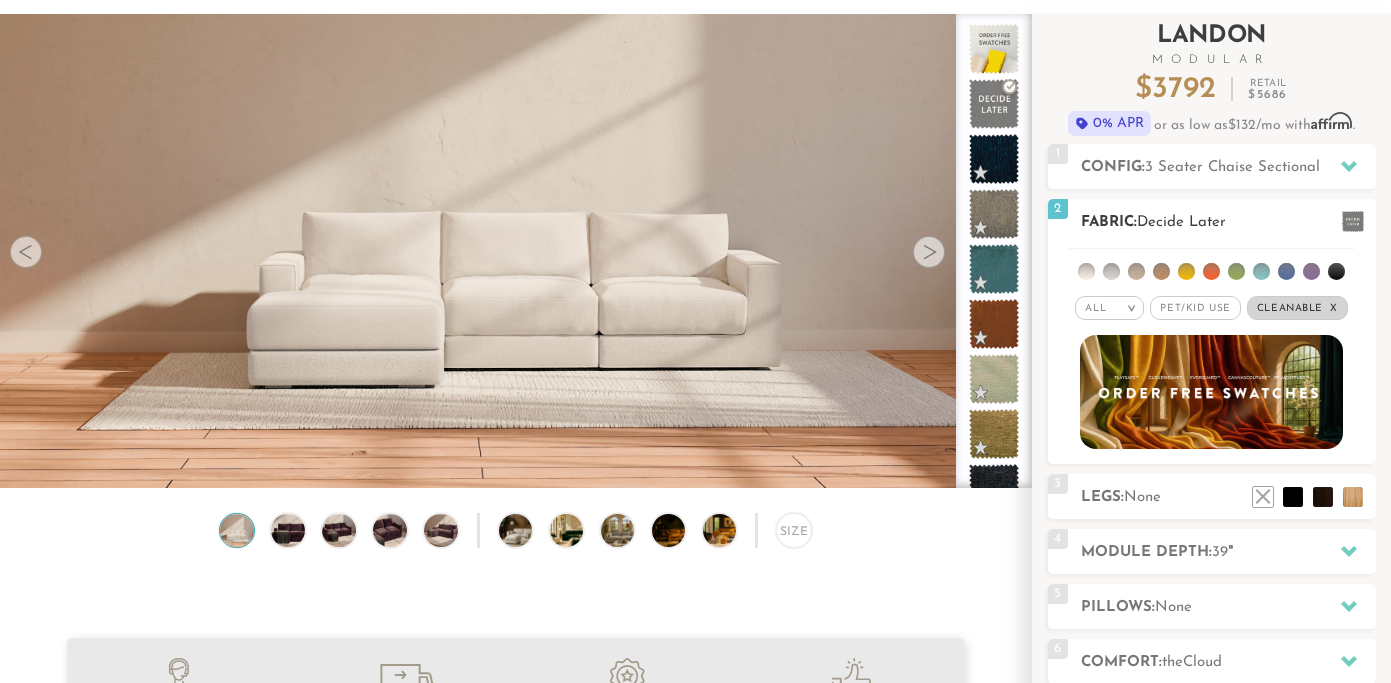 click on "Pet/Kid Use x" at bounding box center (1195, 308) 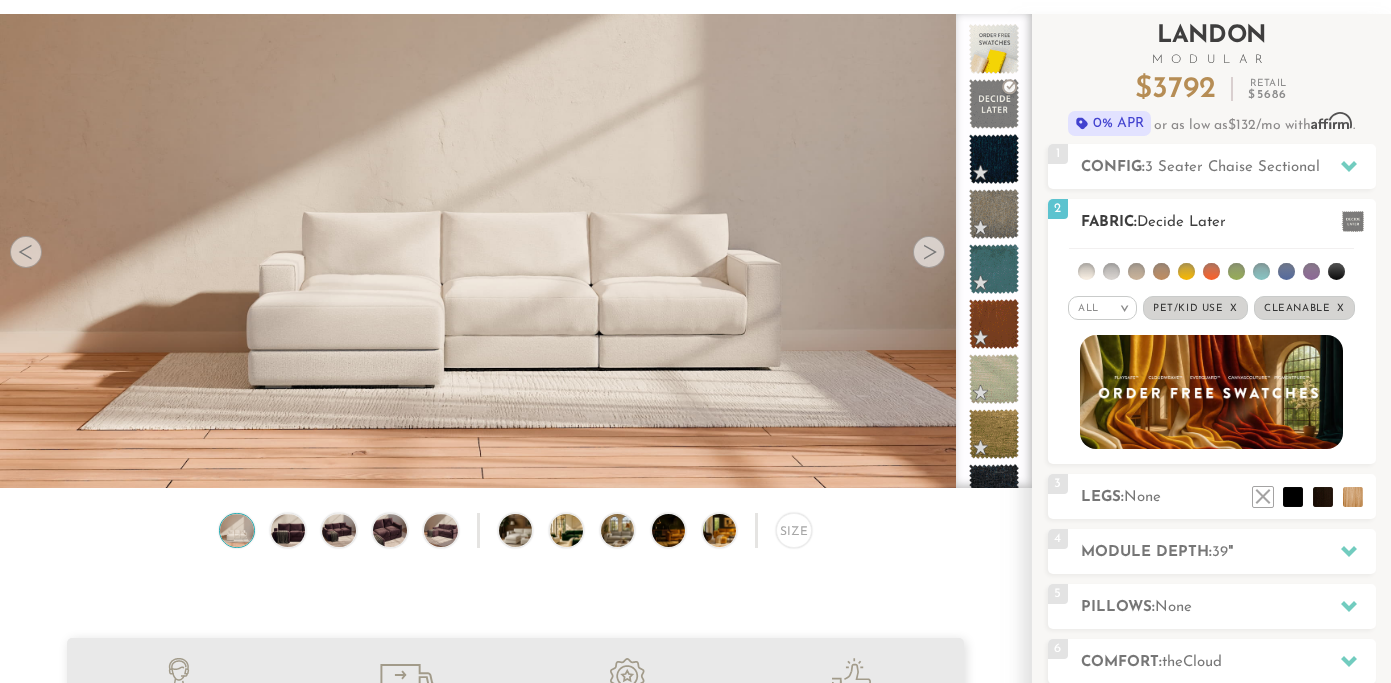 click at bounding box center (1186, 271) 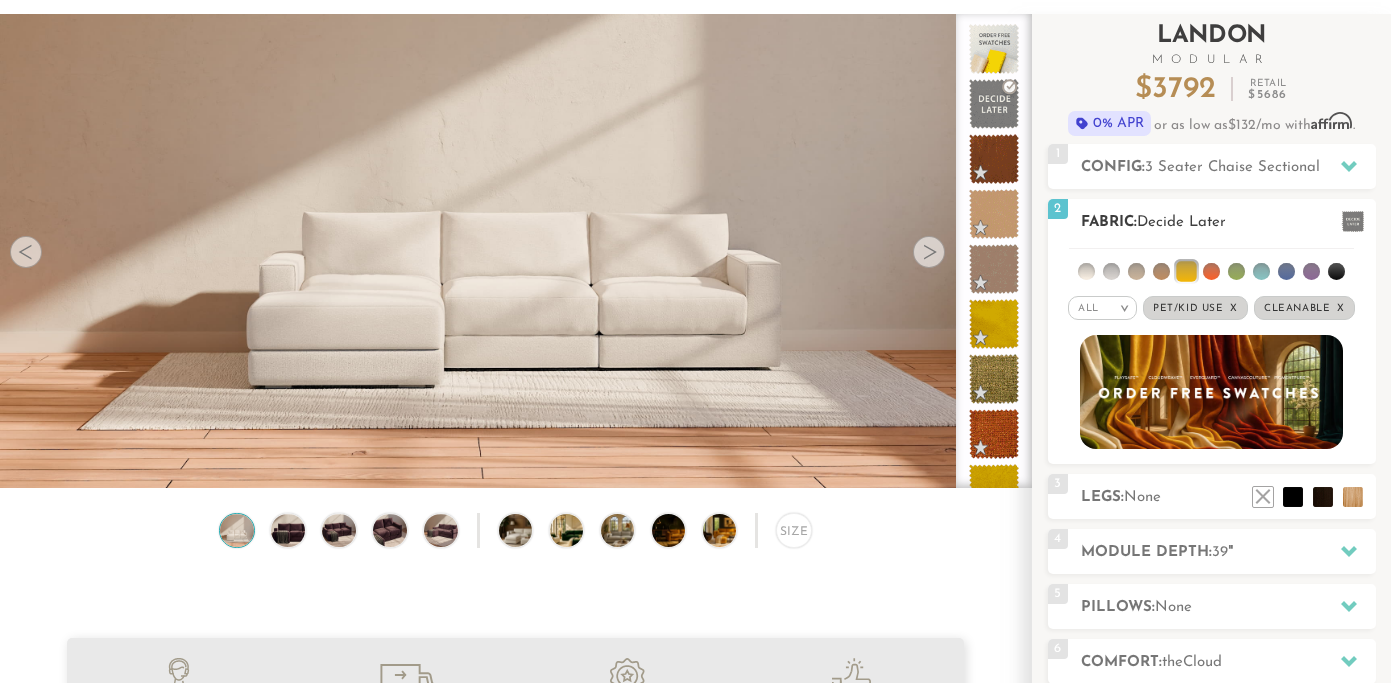 click at bounding box center [1161, 271] 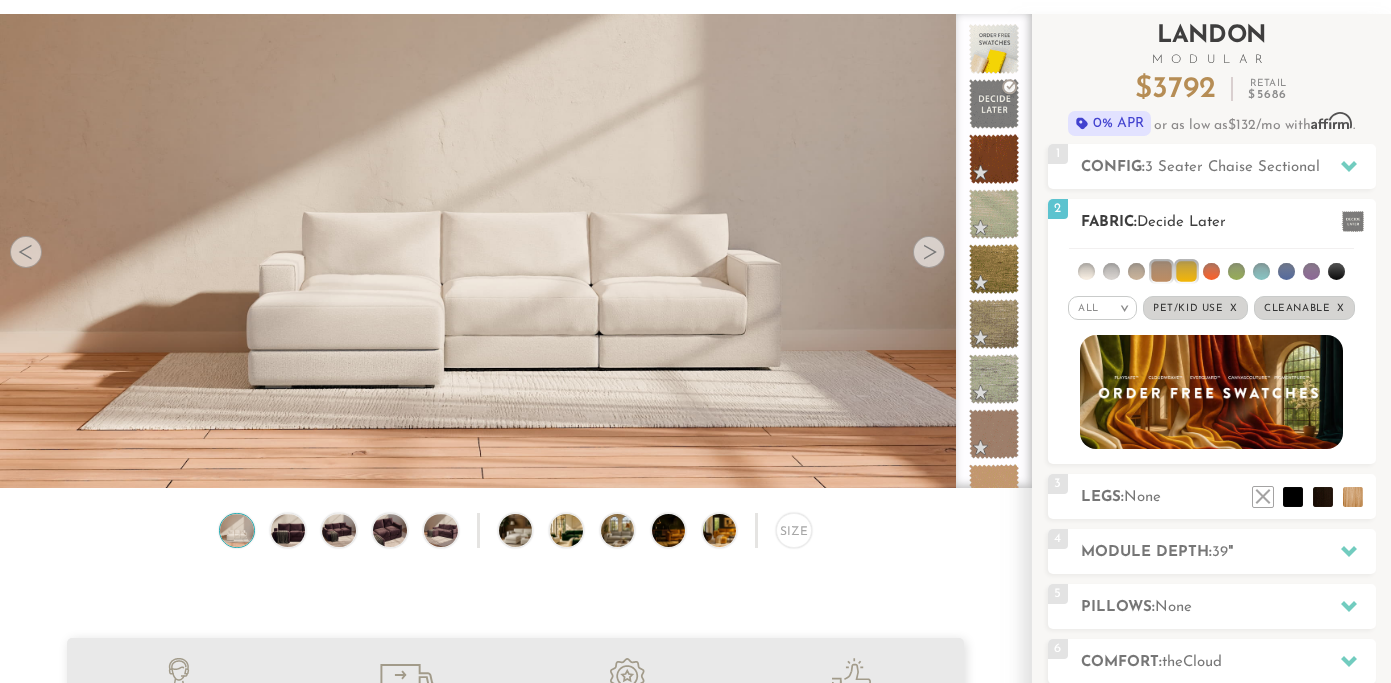 click at bounding box center [1236, 271] 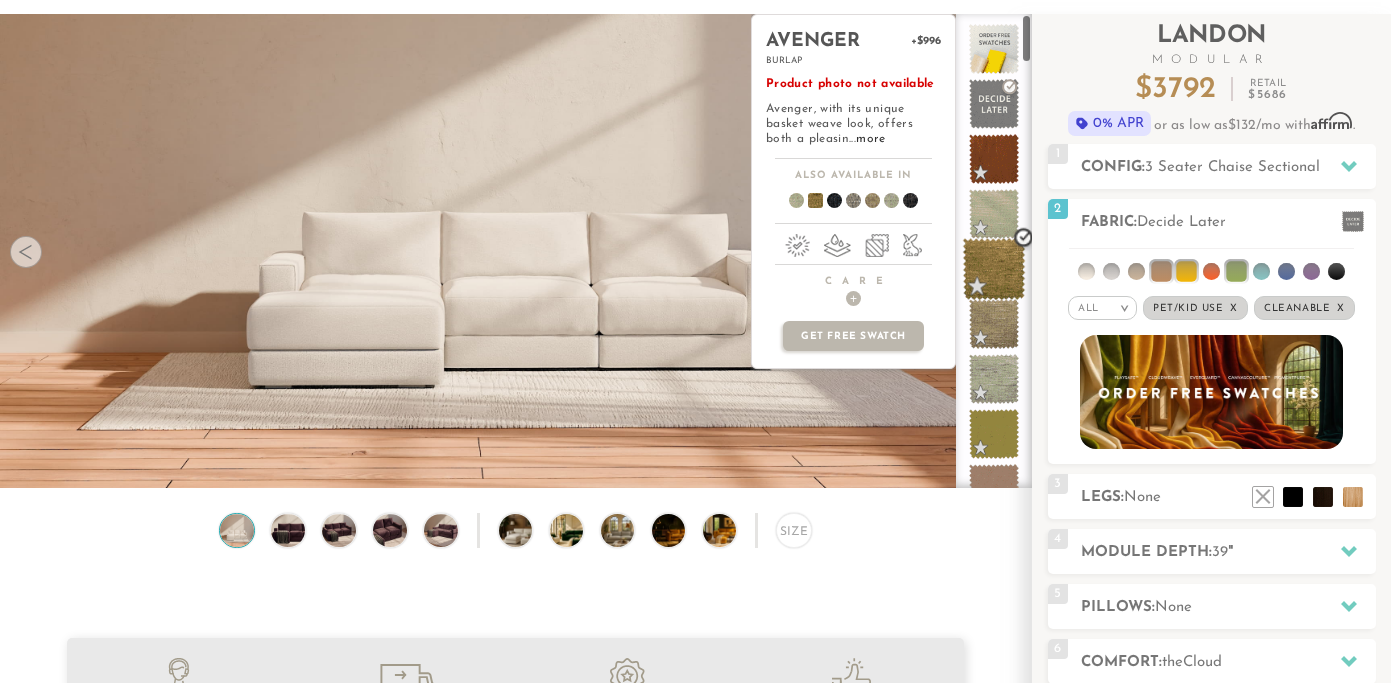 click at bounding box center [994, 269] 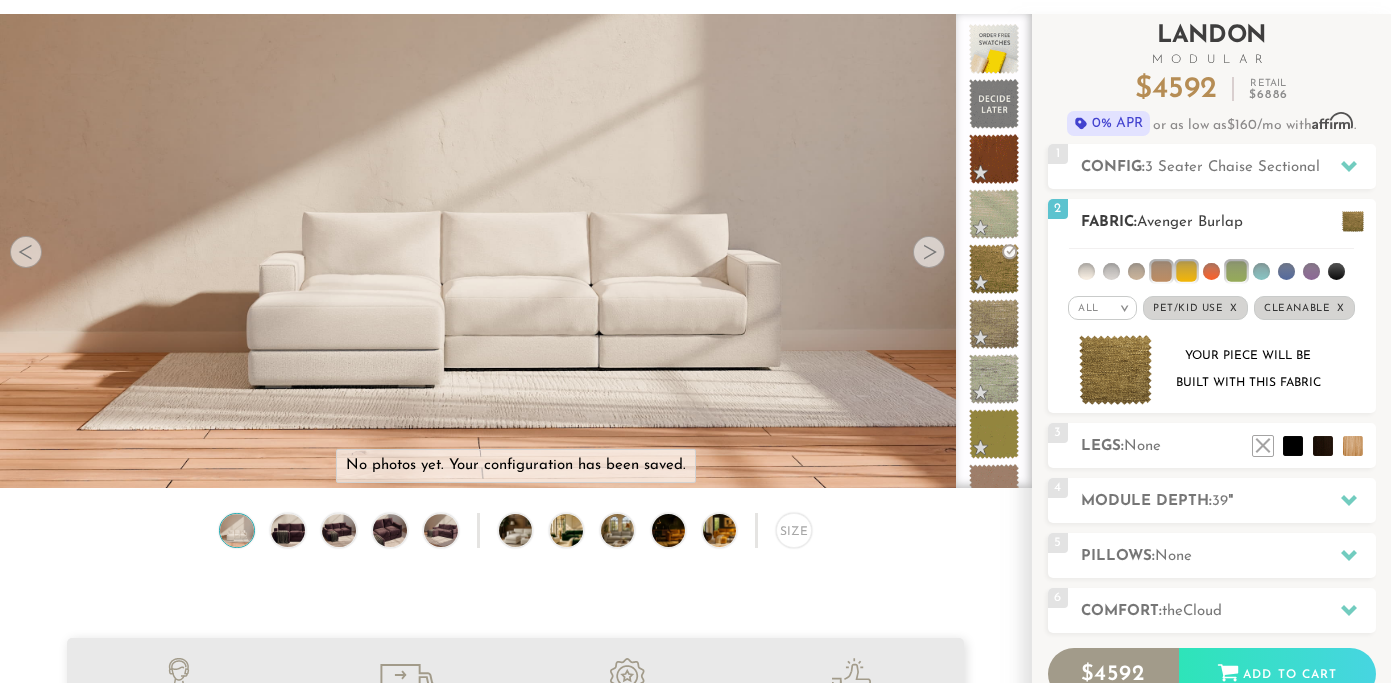 click at bounding box center [1111, 271] 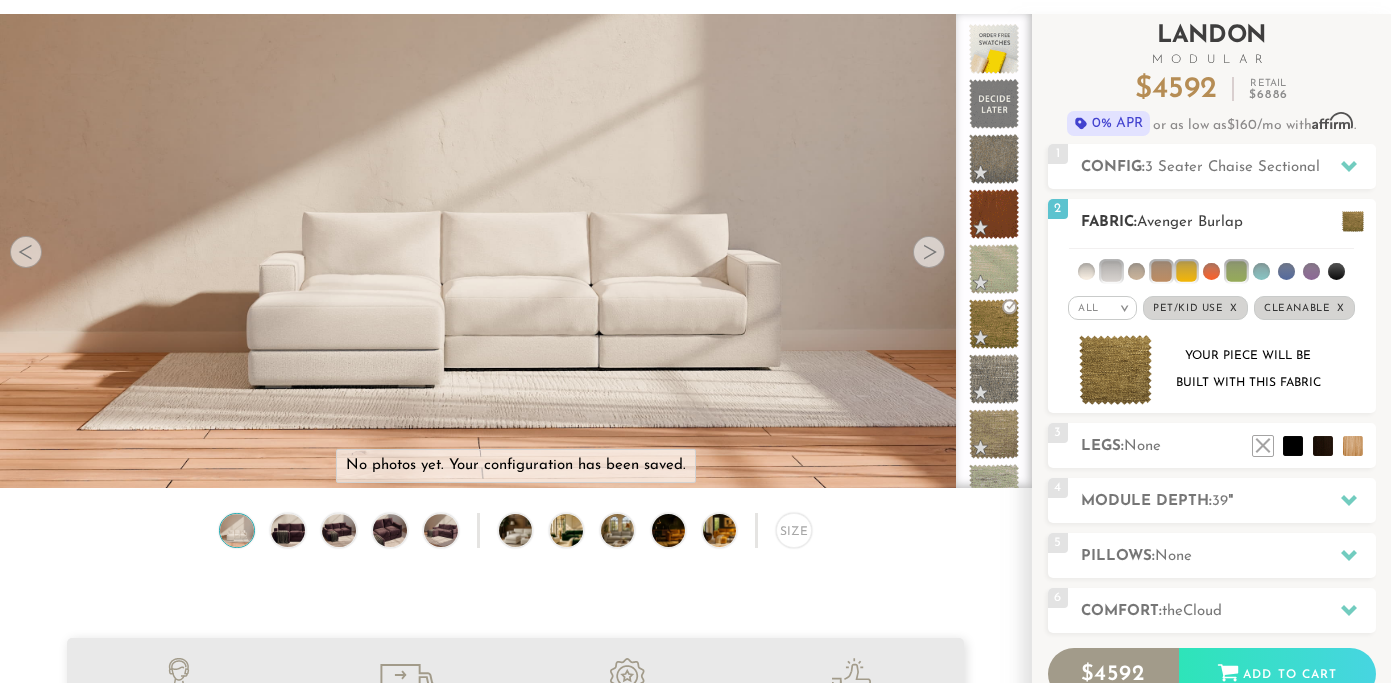 click at bounding box center [1211, 267] 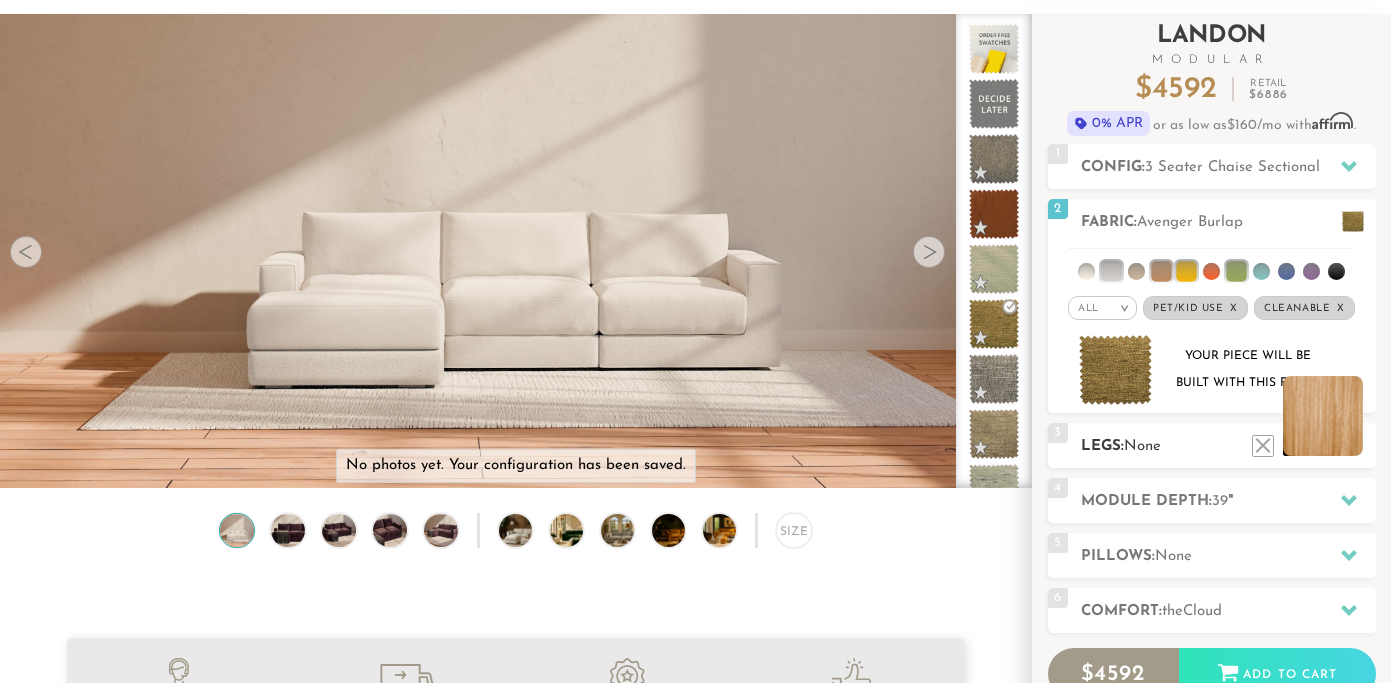 click at bounding box center [1323, 416] 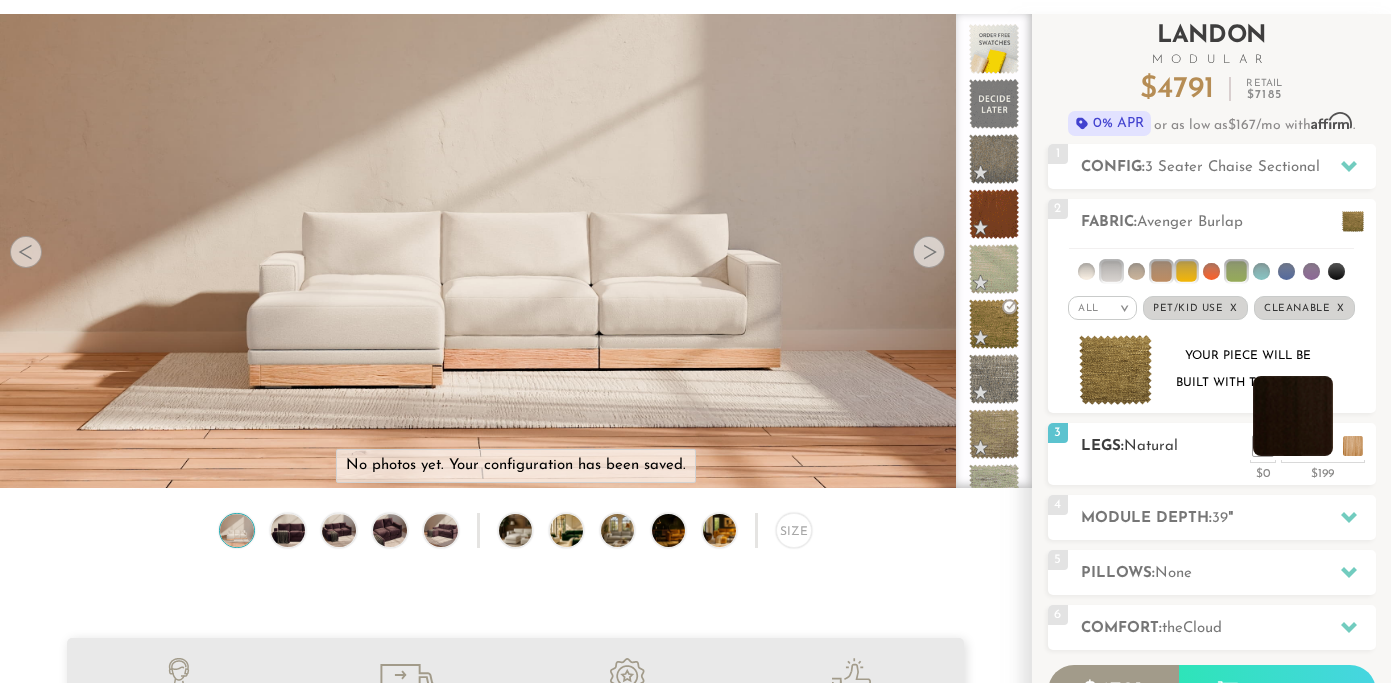 click at bounding box center (1293, 416) 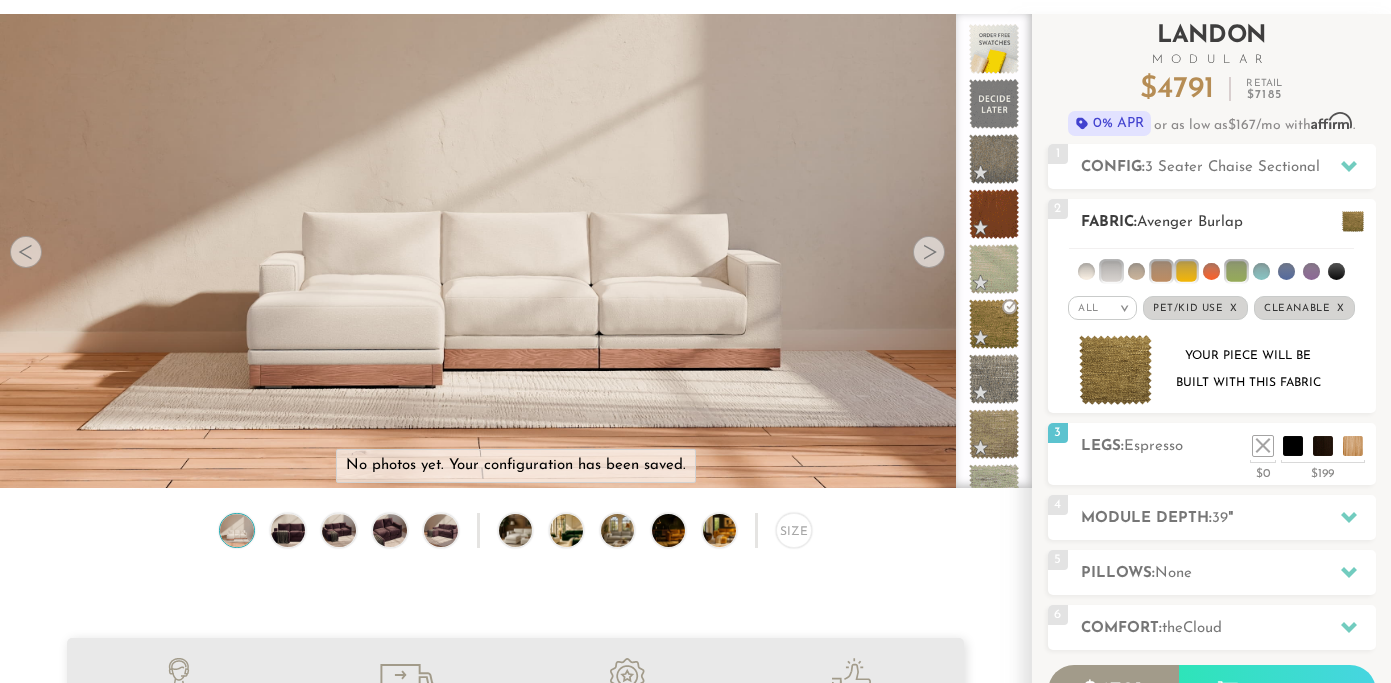 click at bounding box center (1211, 267) 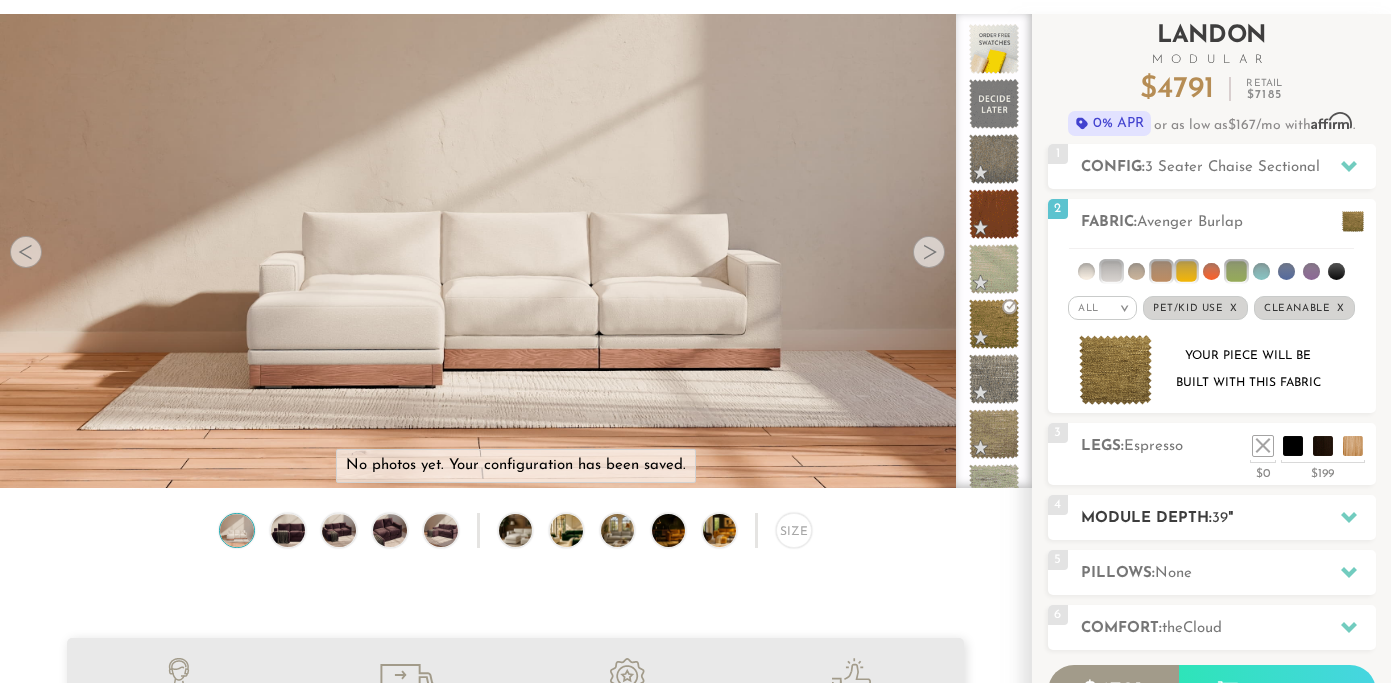 click on "4
Module Depth:  39 "" at bounding box center [1212, 517] 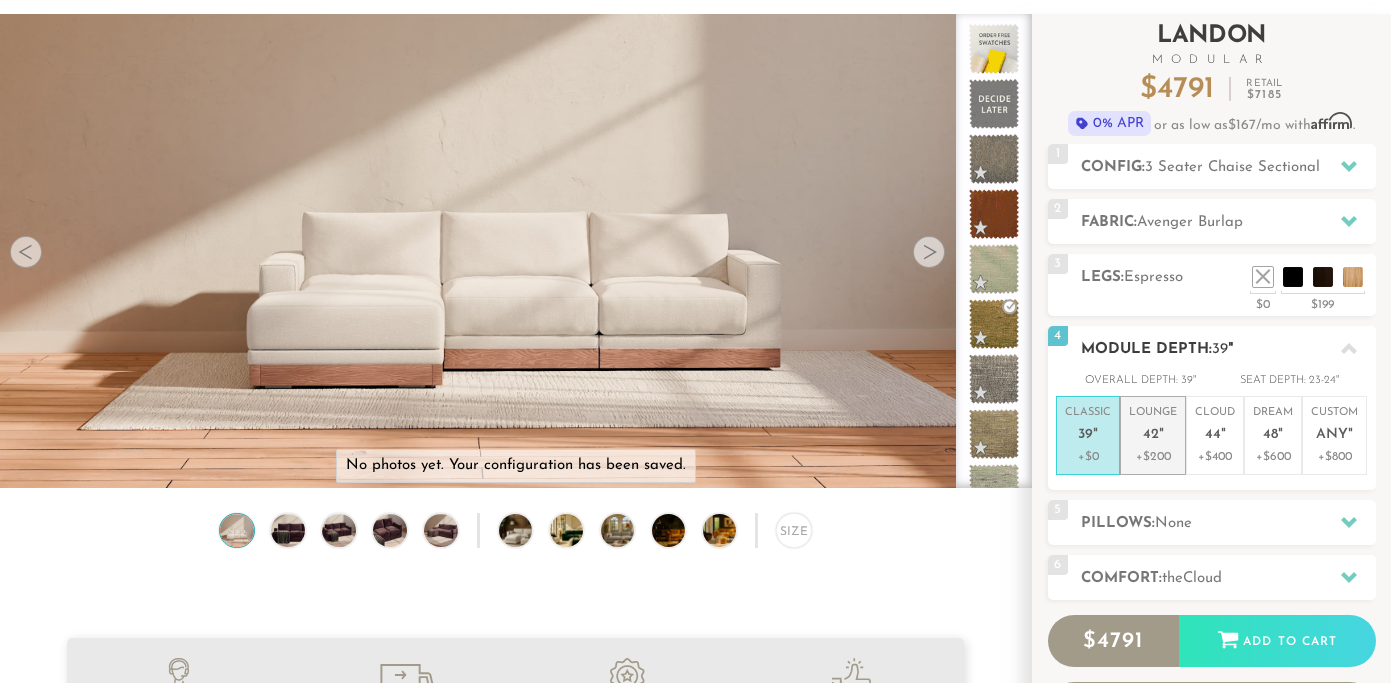 click on "Lounge 42 "" at bounding box center (1153, 426) 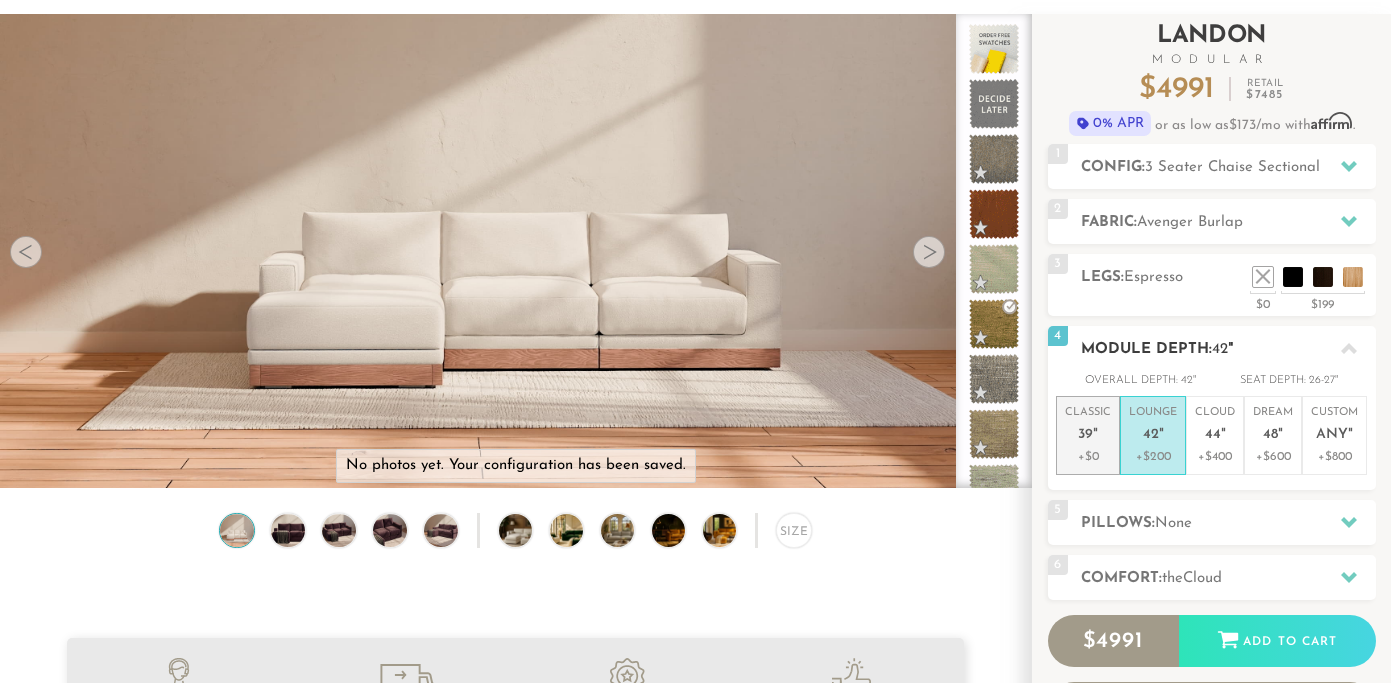 click on "Classic 39 "" at bounding box center [1088, 426] 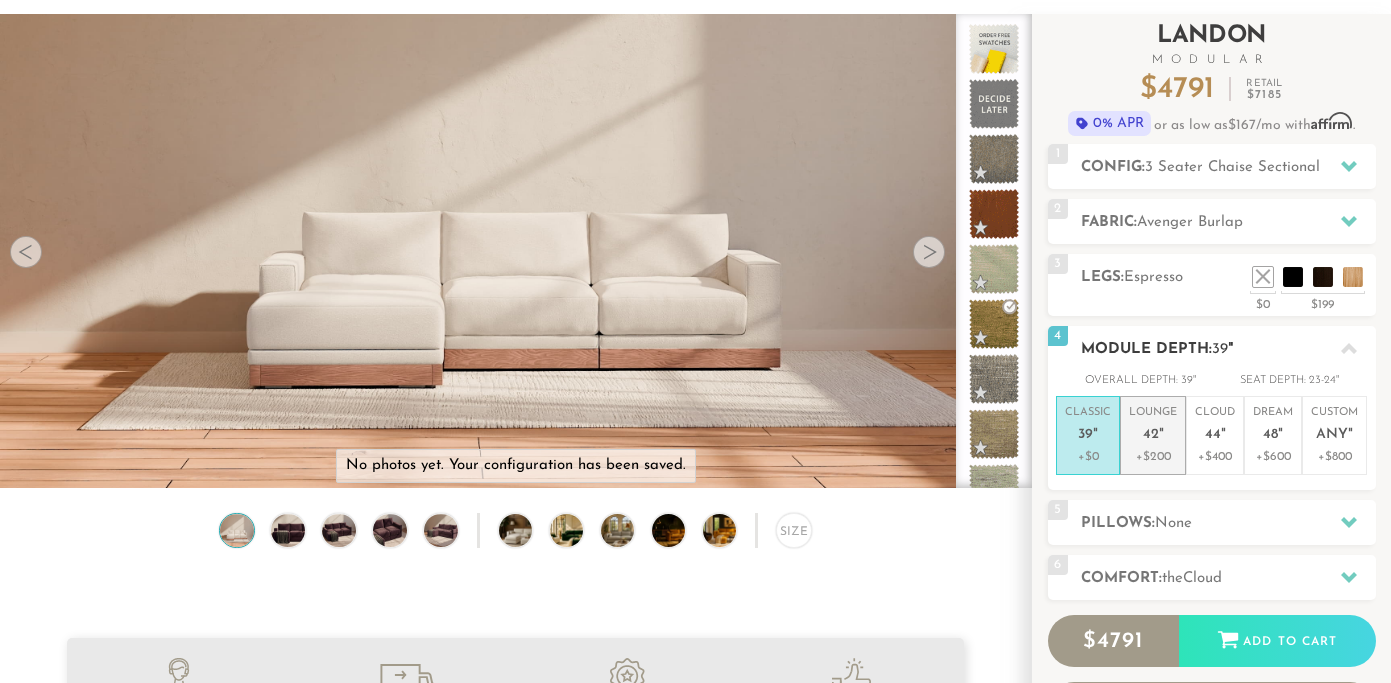 click on "Lounge 42 "" at bounding box center (1153, 426) 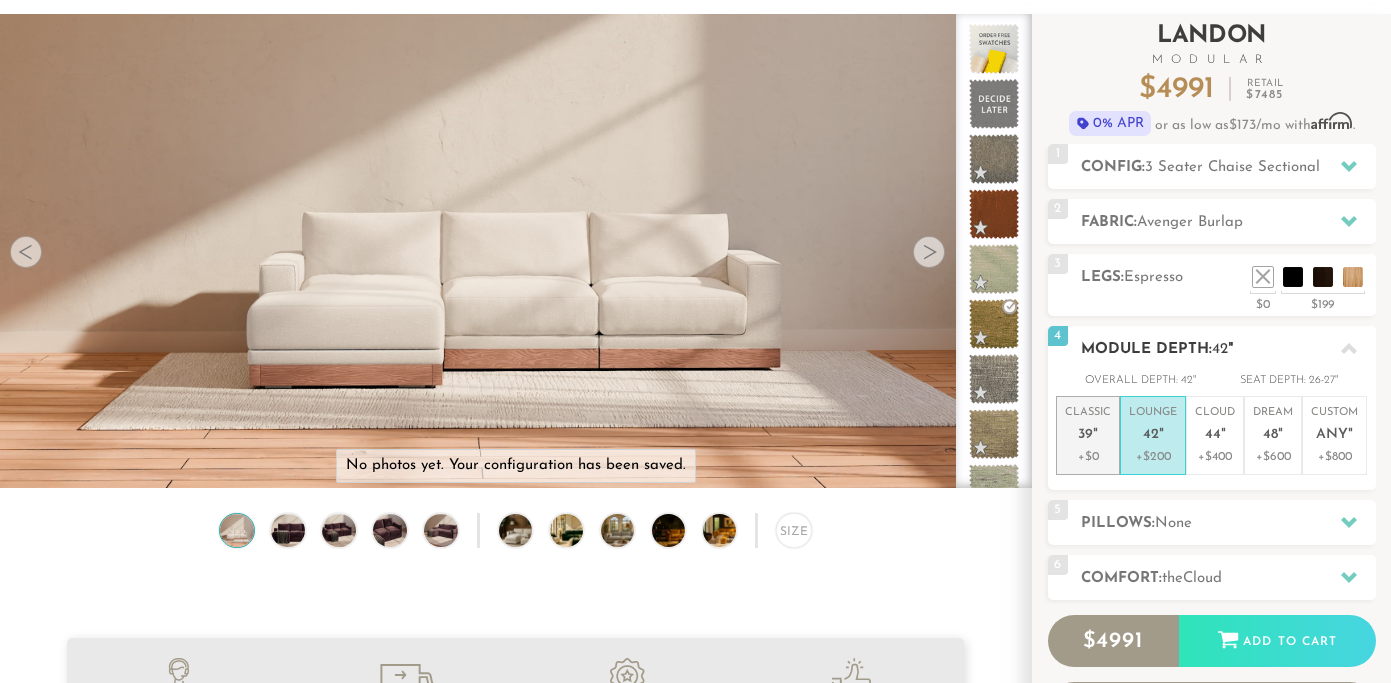 click on "Classic 39 "" at bounding box center [1088, 426] 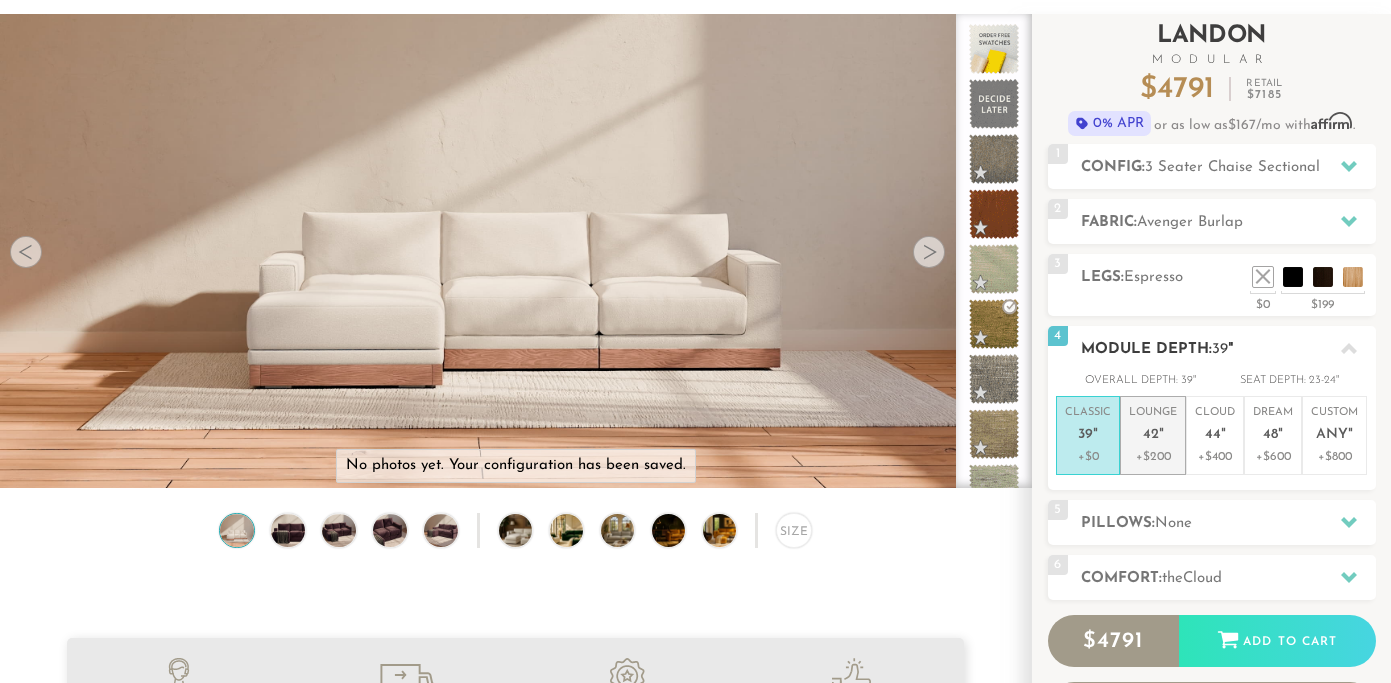 click on "42" at bounding box center [1151, 435] 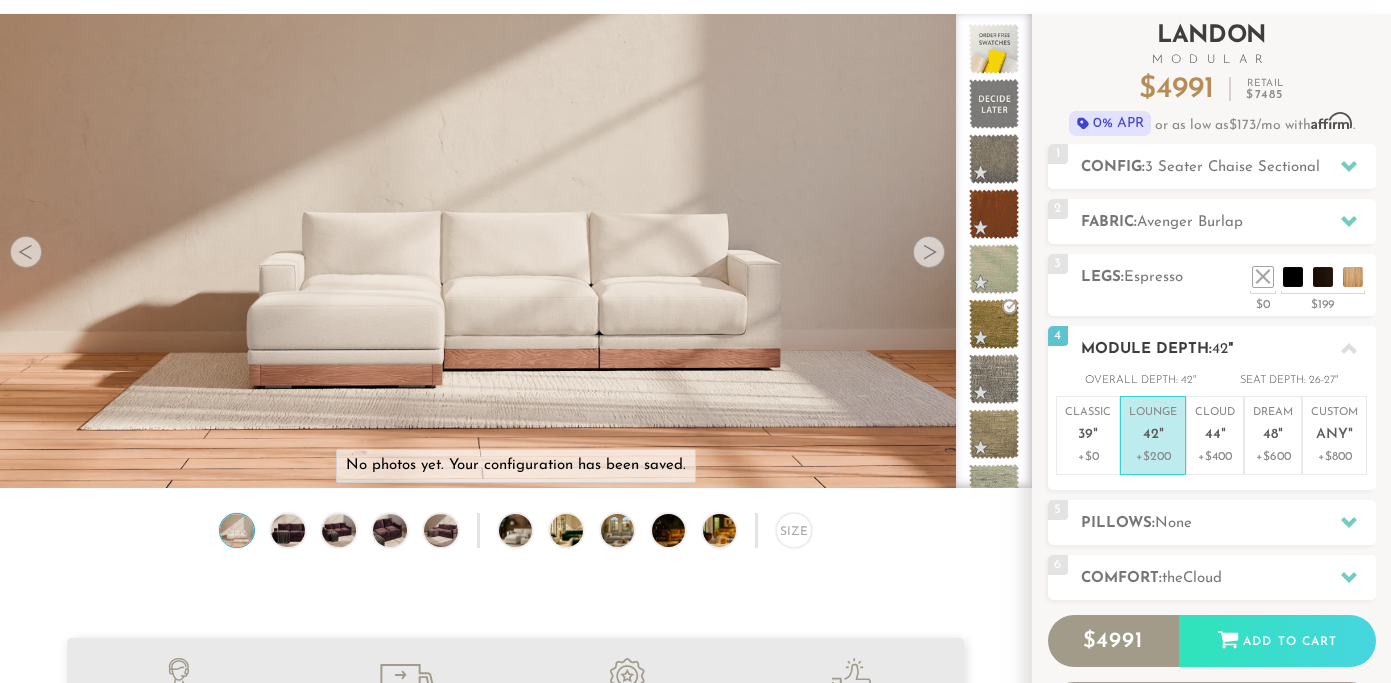 click on "Module Depth:  42 "" at bounding box center (1228, 349) 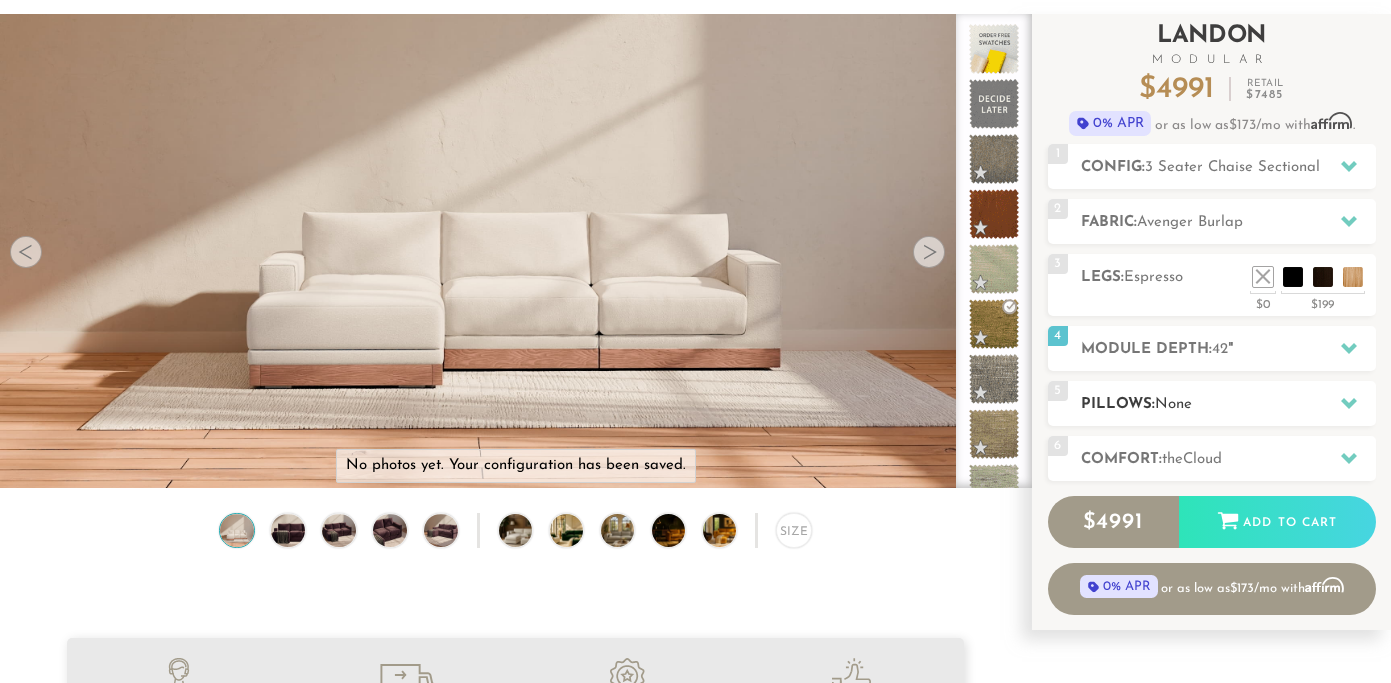 click on "Pillows:  None" at bounding box center [1228, 404] 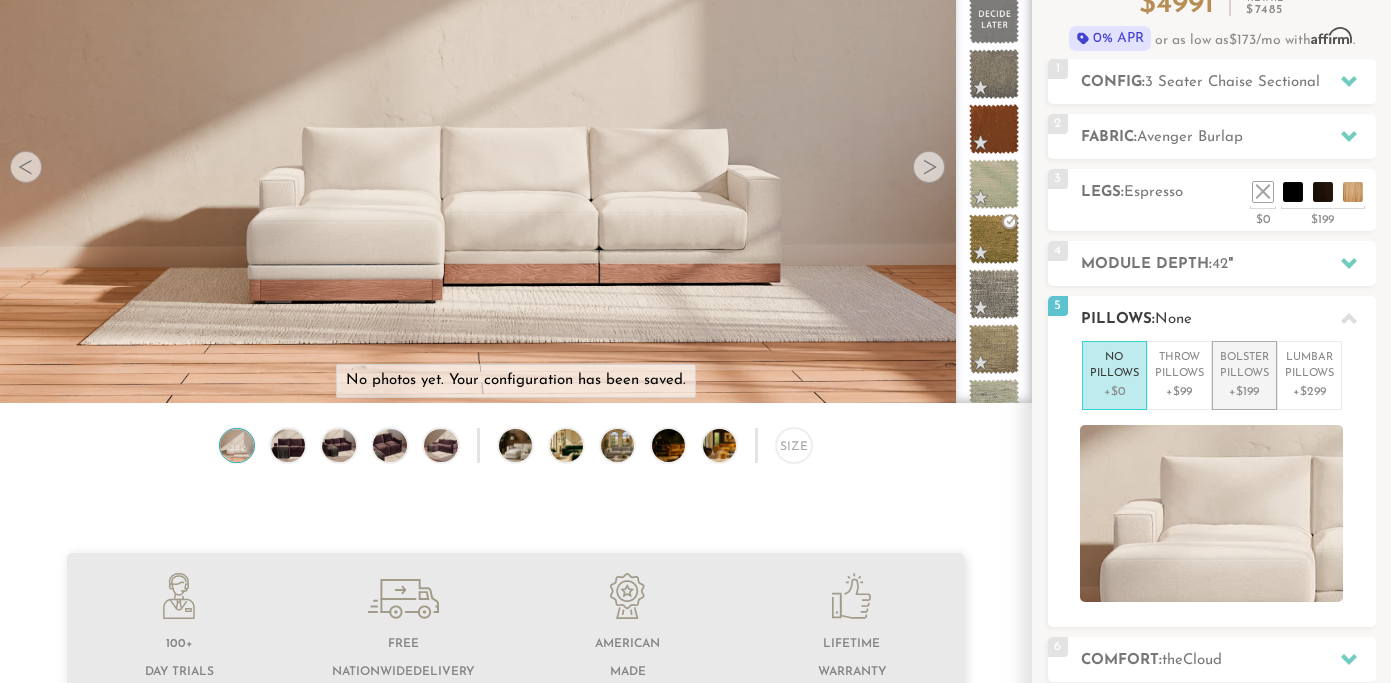 scroll, scrollTop: 193, scrollLeft: 0, axis: vertical 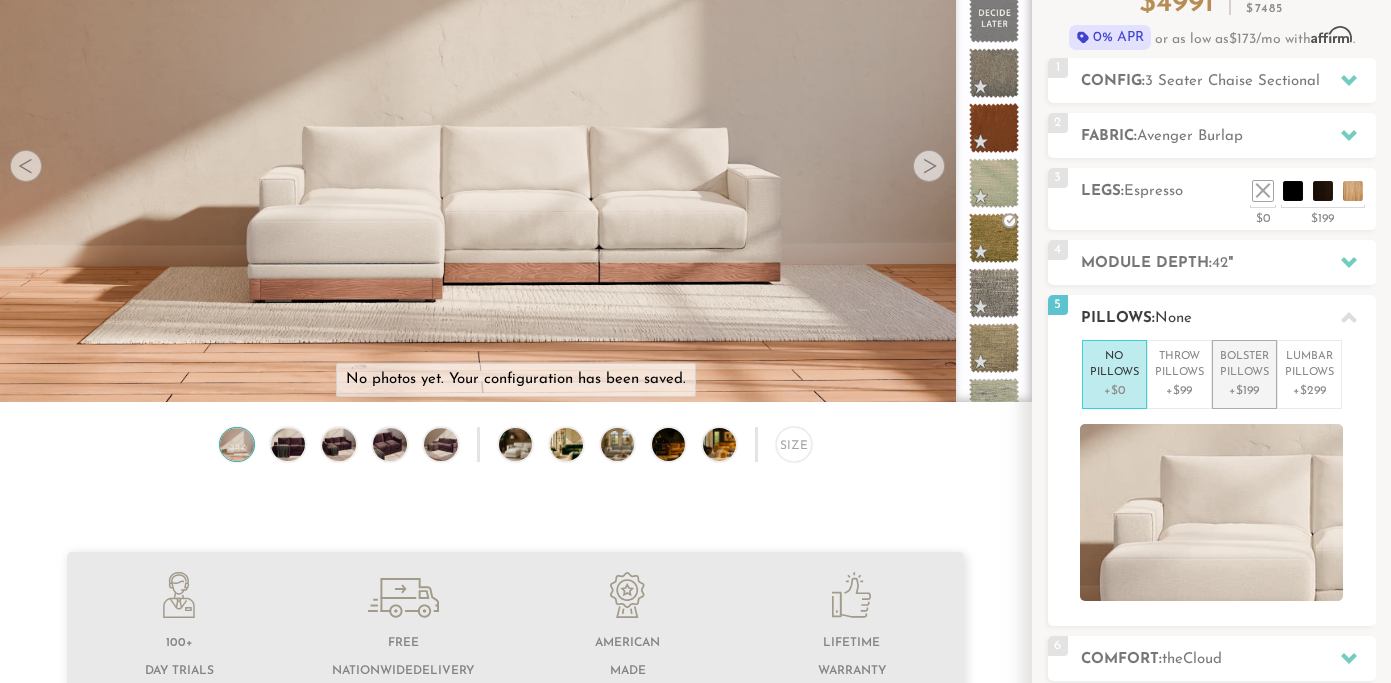 click on "Bolster Pillows" at bounding box center (1244, 365) 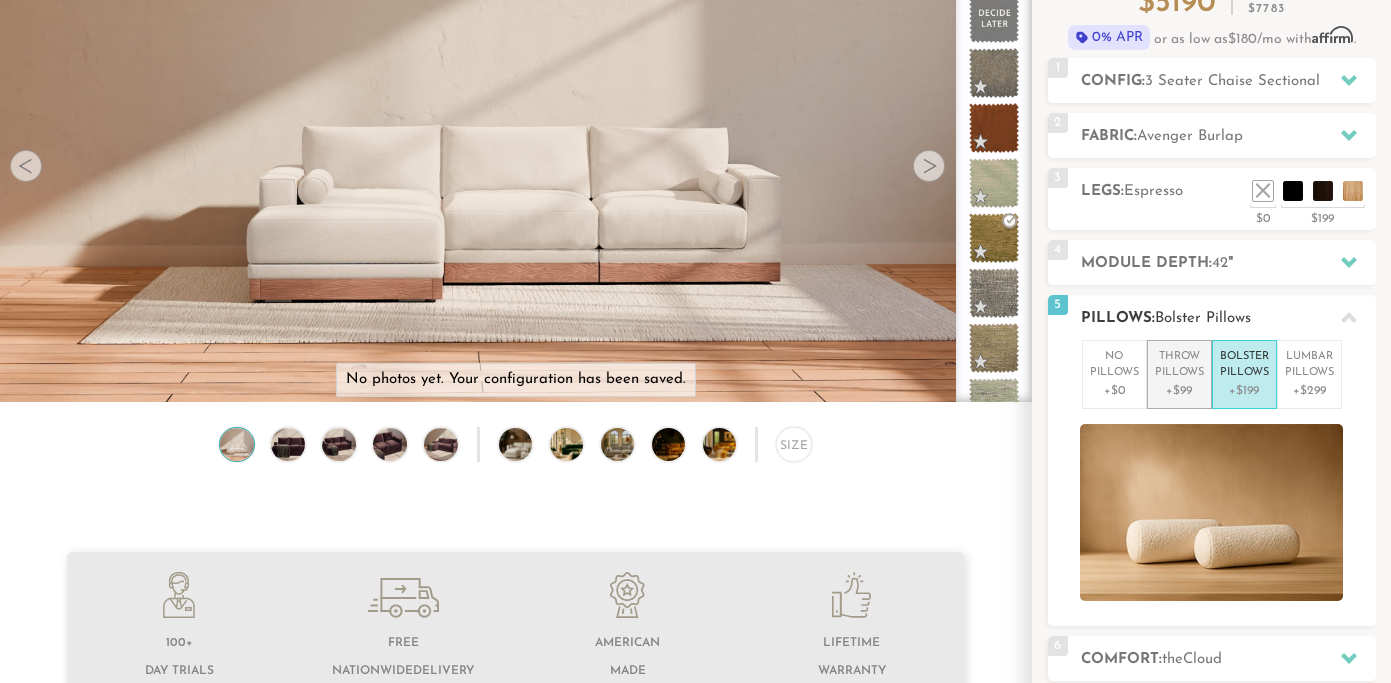 click on "Throw Pillows" at bounding box center (1179, 365) 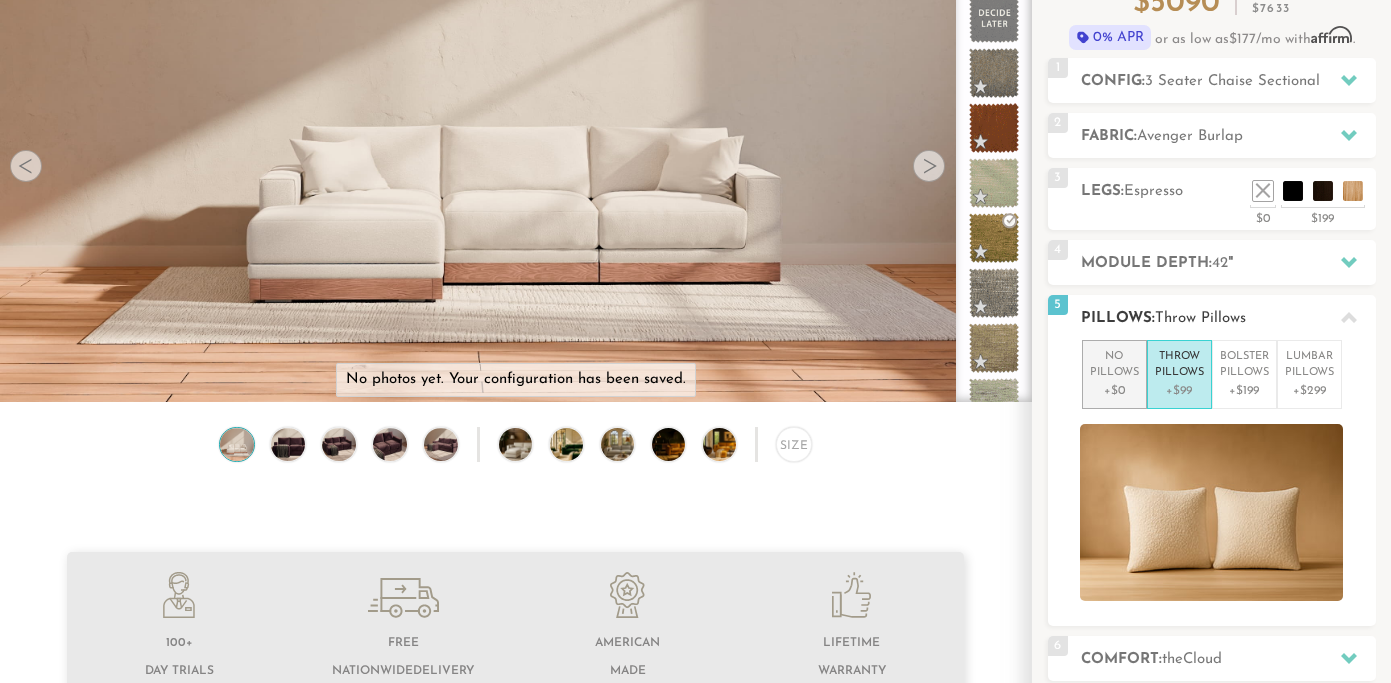 click on "No Pillows" at bounding box center (1114, 365) 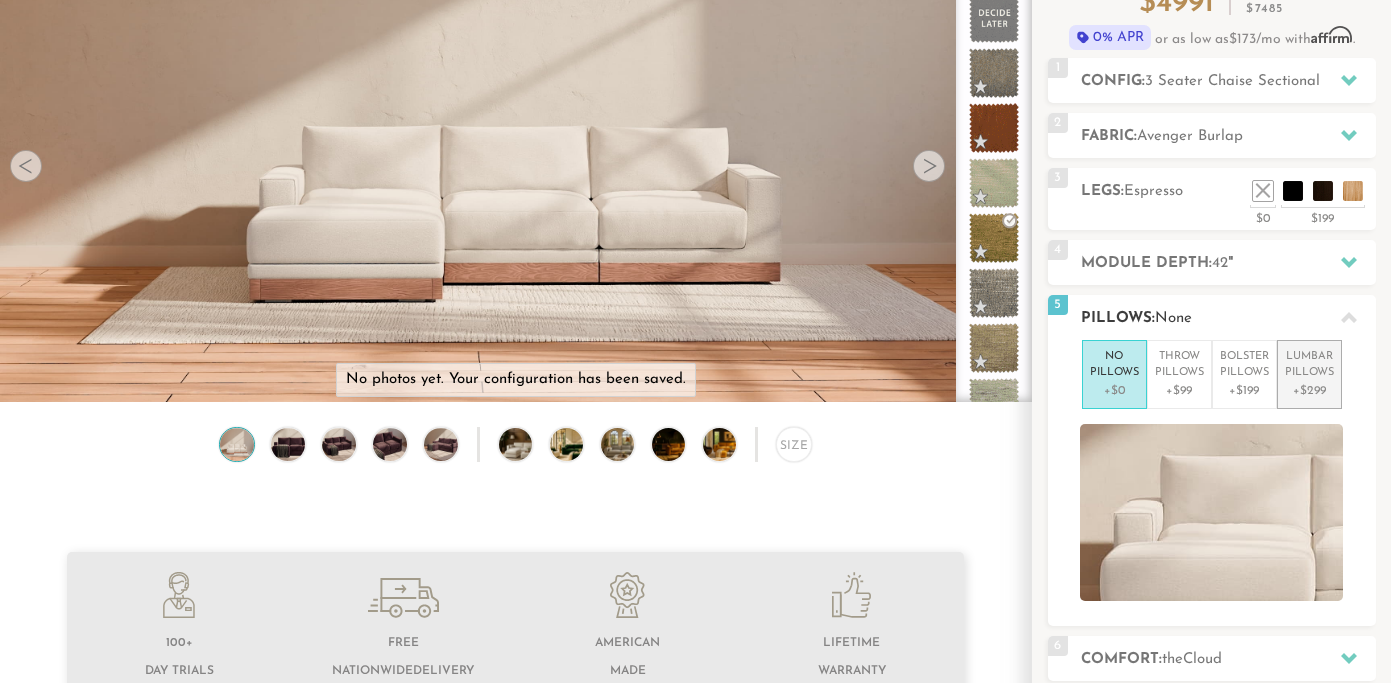 click on "Lumbar Pillows" at bounding box center (1309, 365) 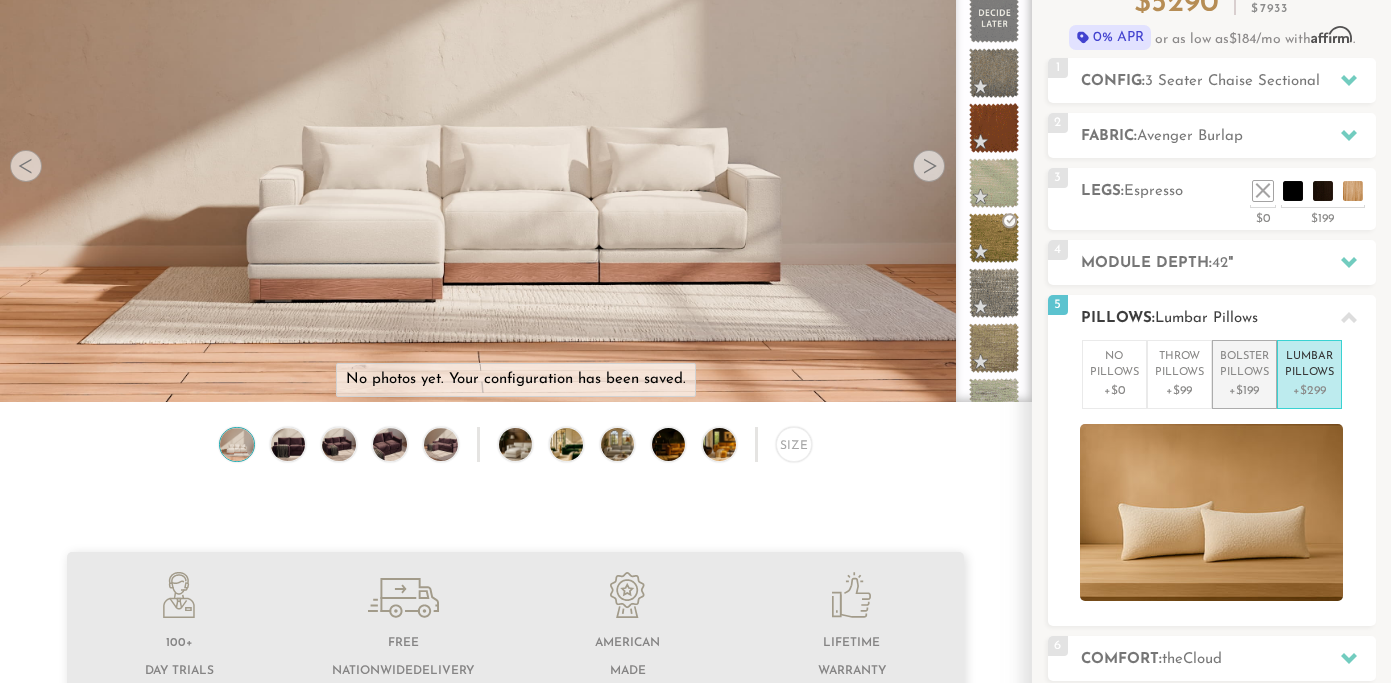 click on "Bolster Pillows" at bounding box center [1244, 365] 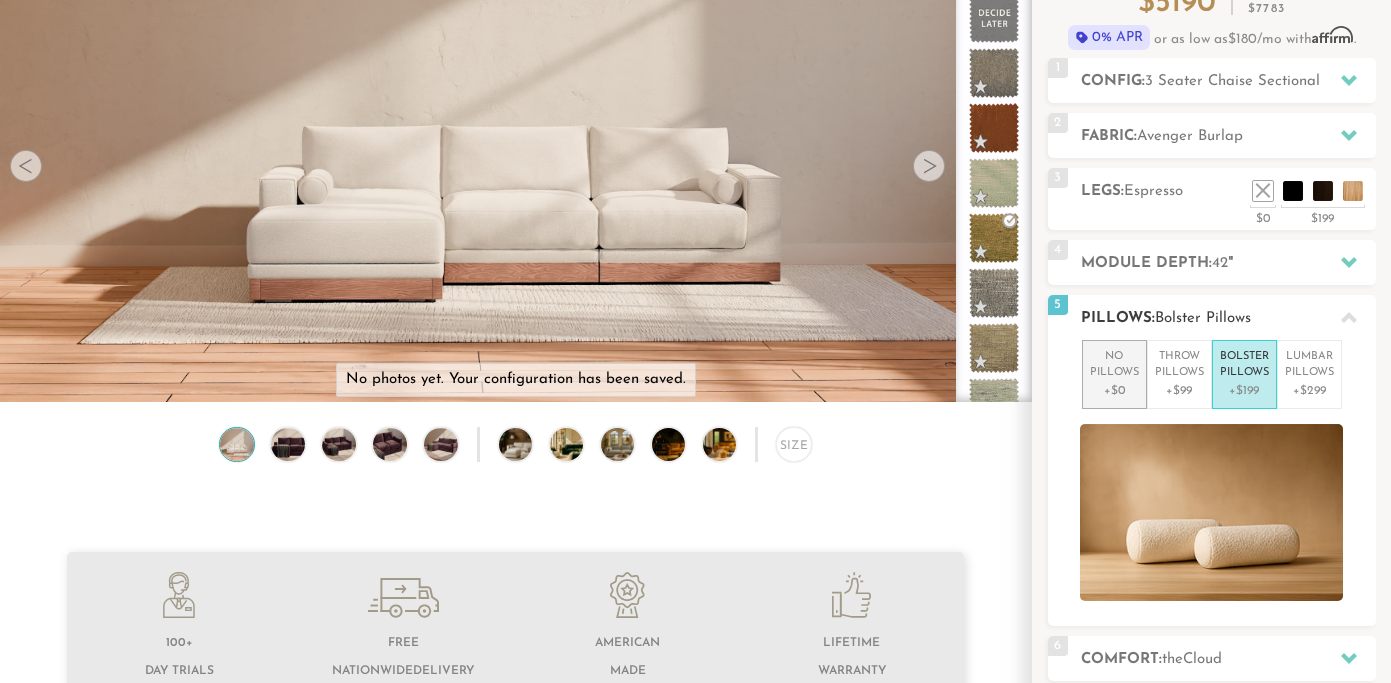 click on "No Pillows" at bounding box center [1114, 365] 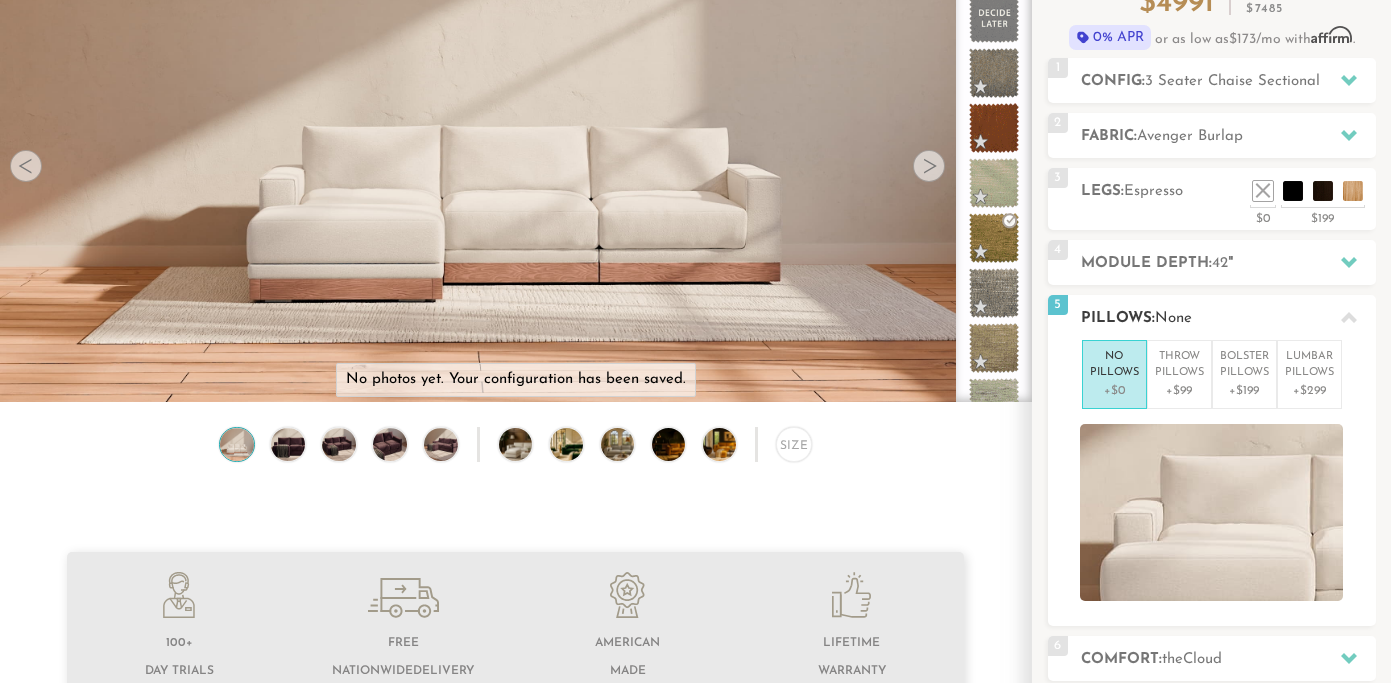 click on "None" at bounding box center (1173, 318) 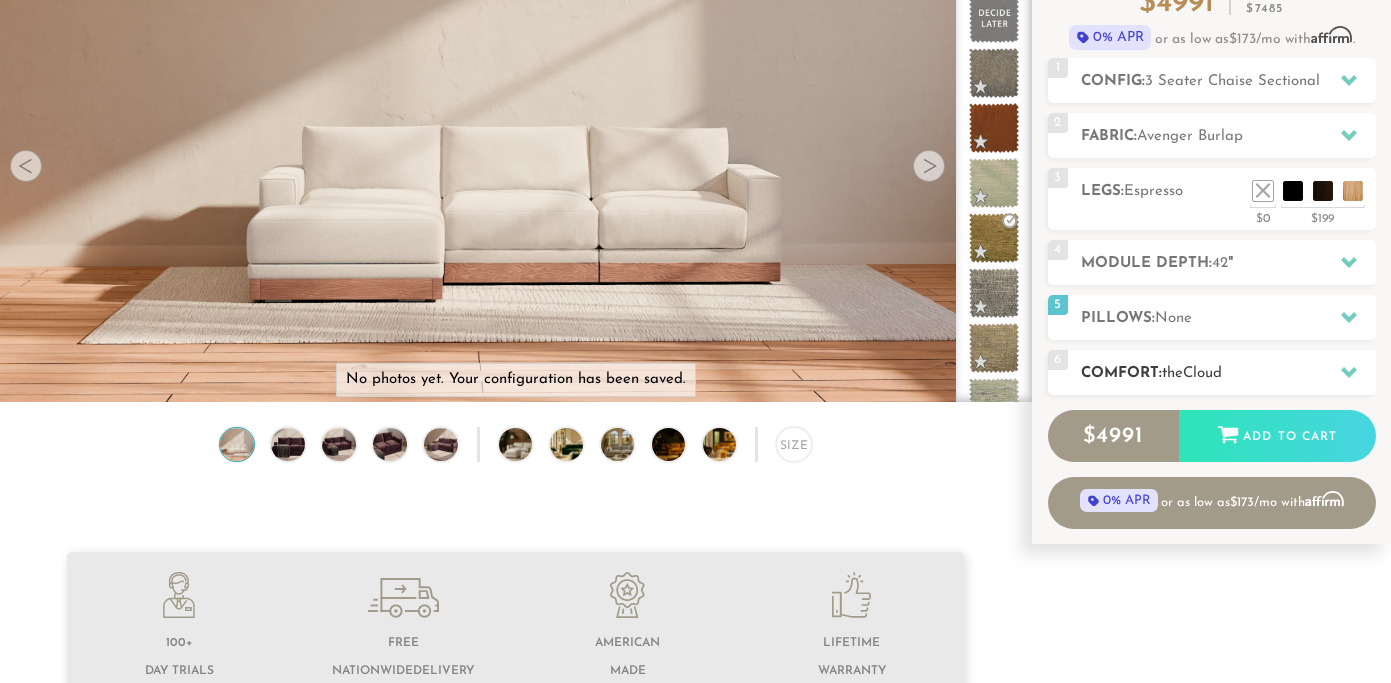 click on "the" at bounding box center (1172, 373) 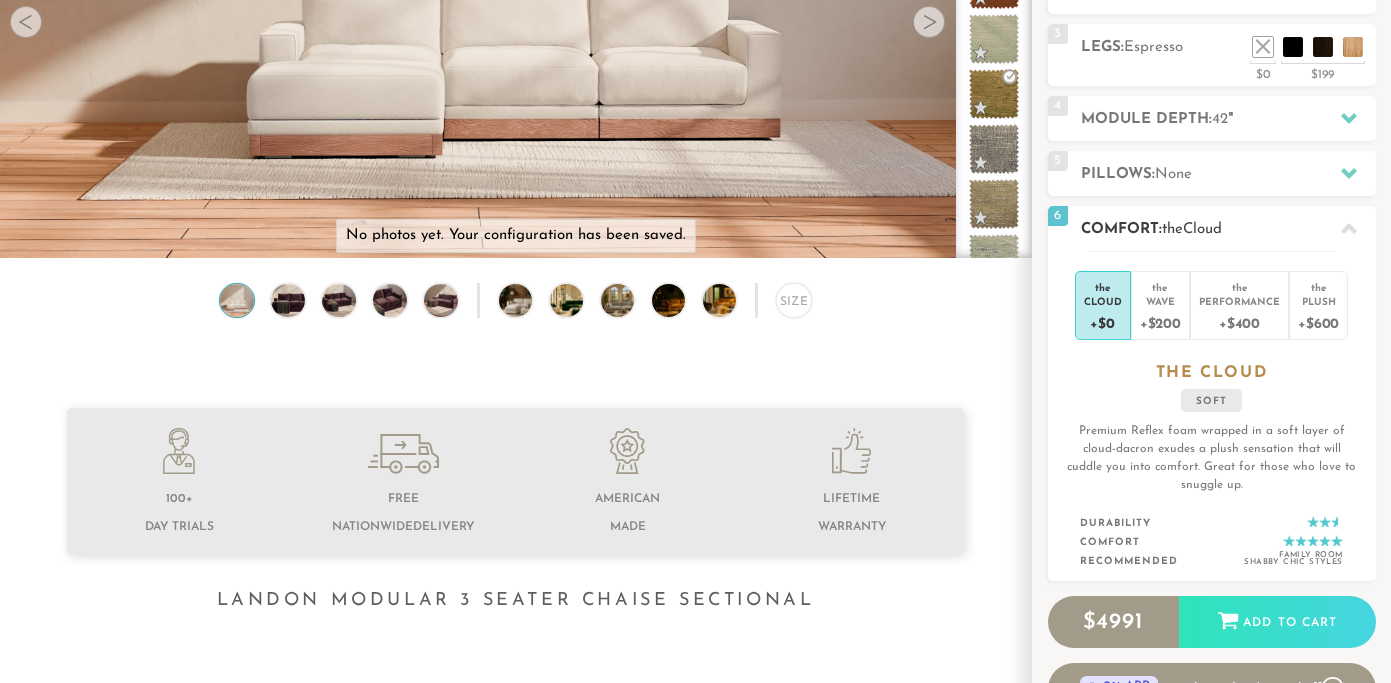 scroll, scrollTop: 338, scrollLeft: 0, axis: vertical 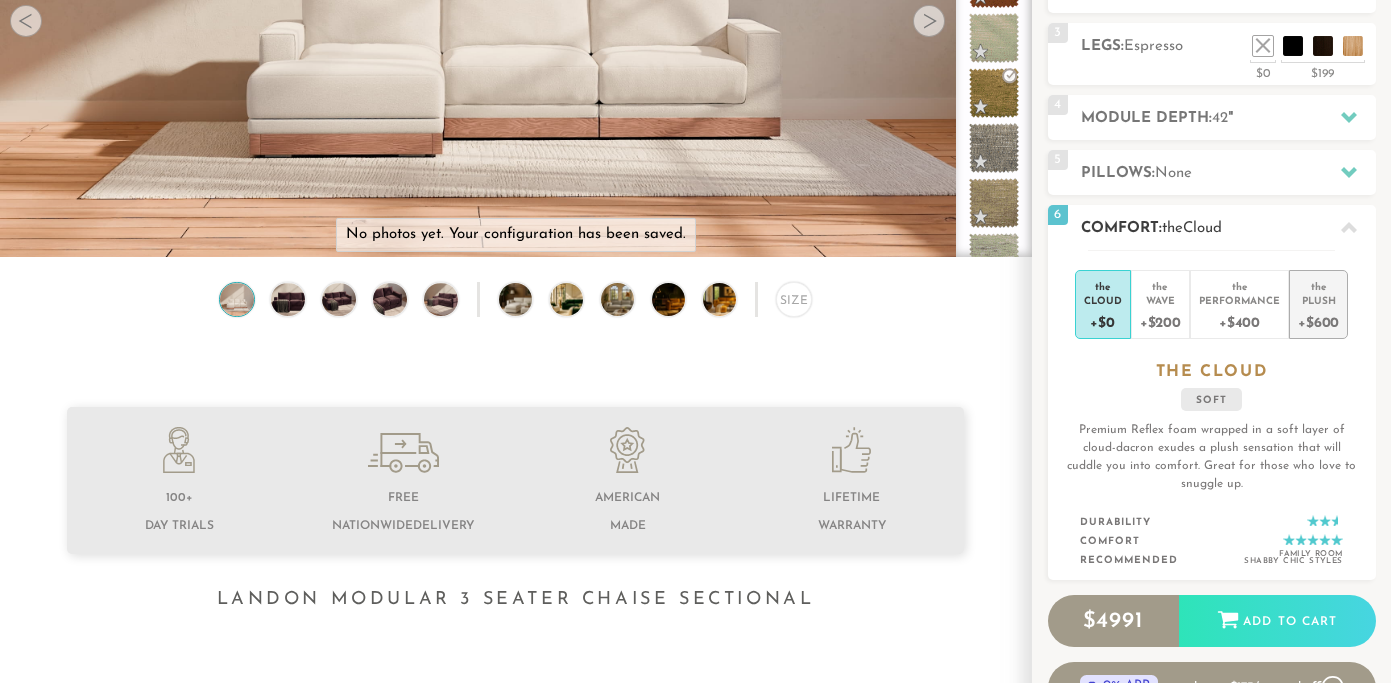 click on "+$600" at bounding box center (1318, 321) 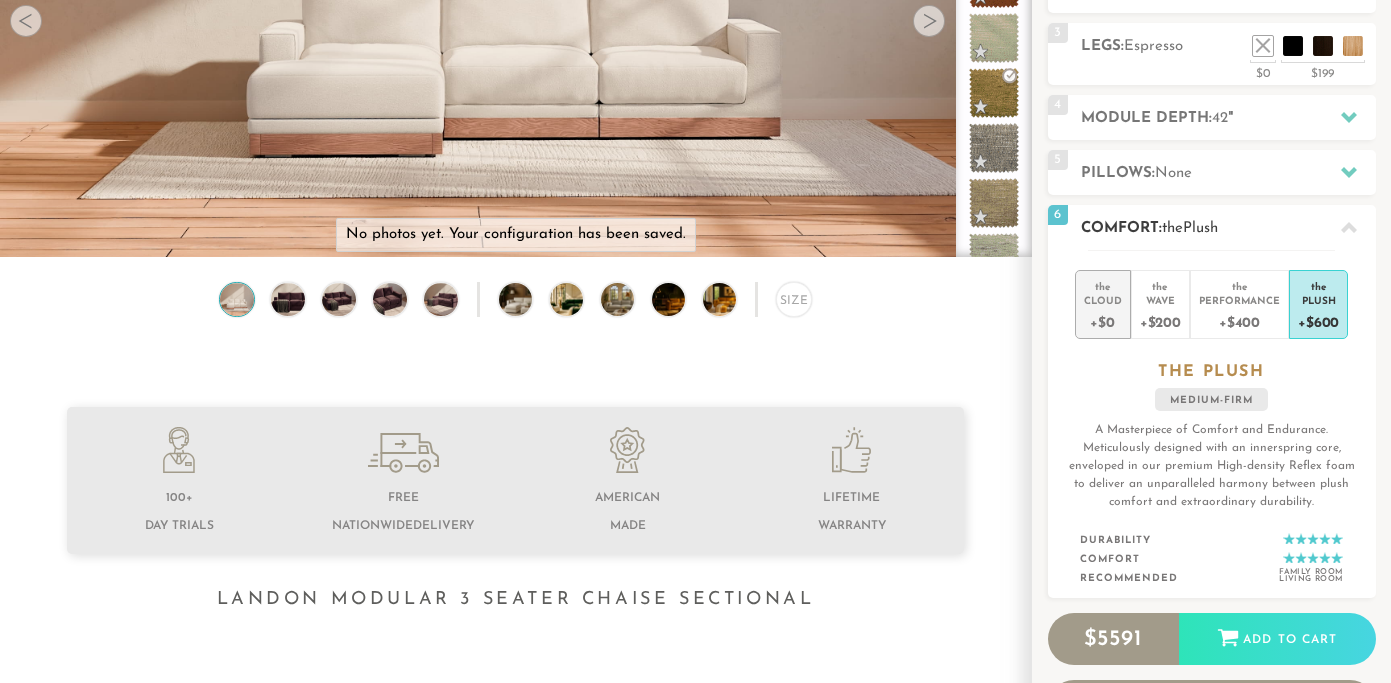 click on "+$0" at bounding box center (1103, 321) 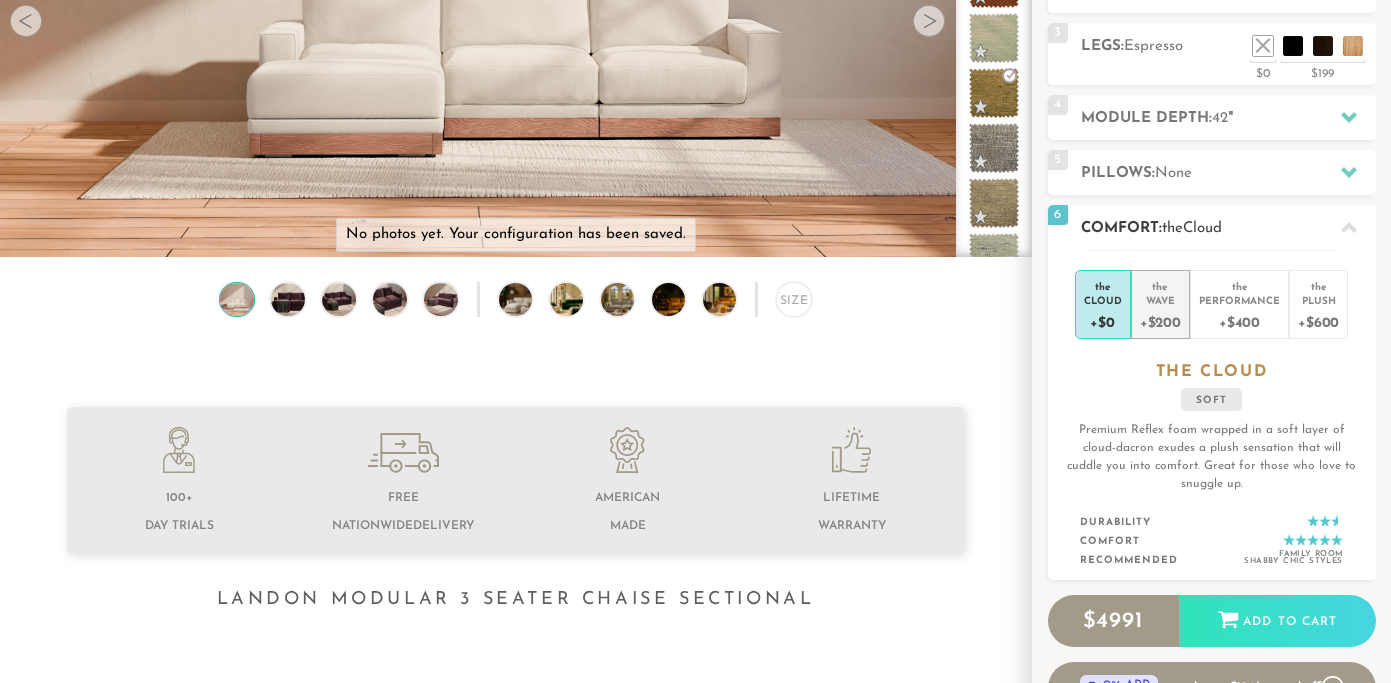 click on "+$200" at bounding box center (1160, 321) 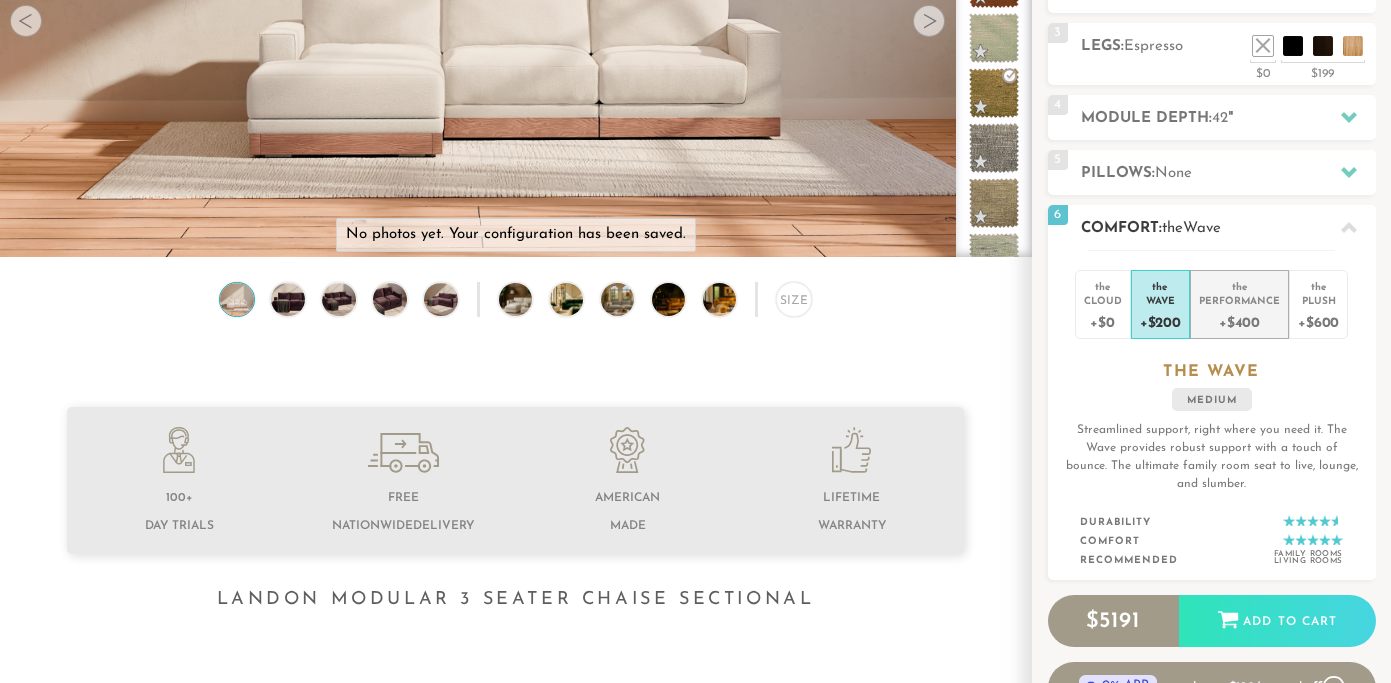 click on "+$400" at bounding box center [1239, 321] 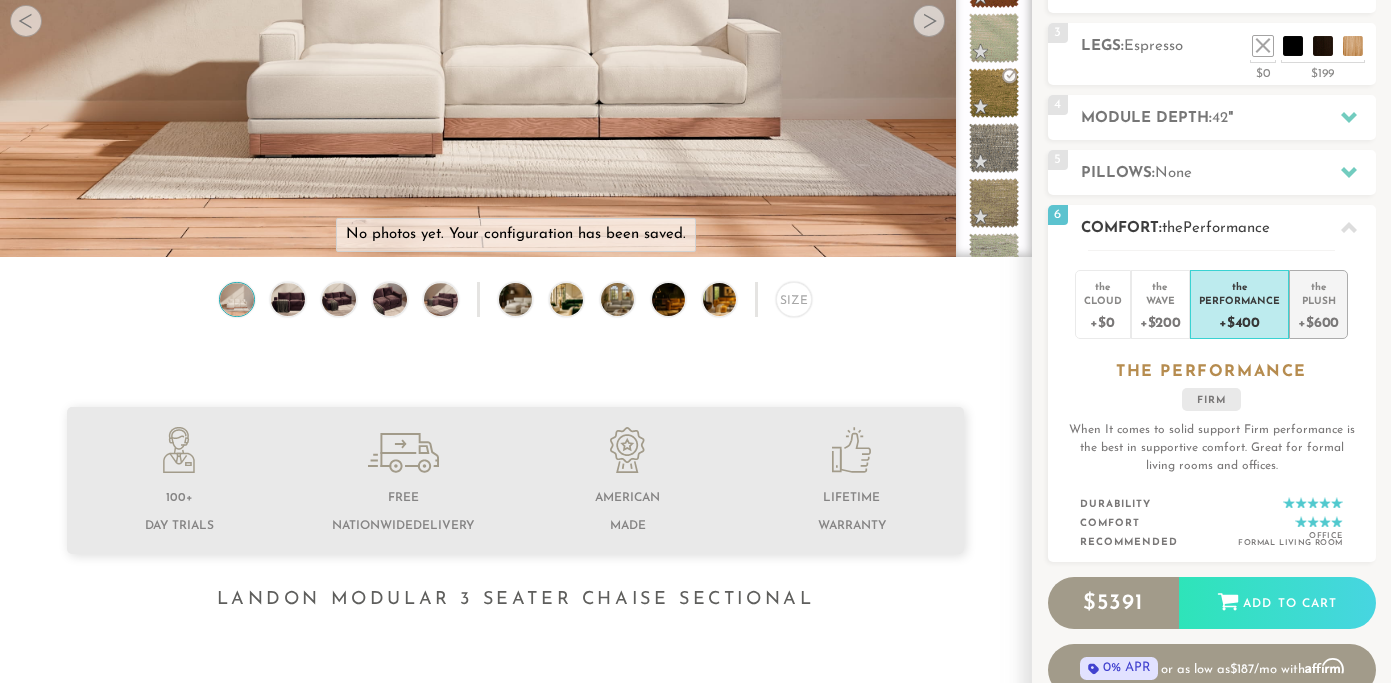 click on "+$600" at bounding box center (1318, 321) 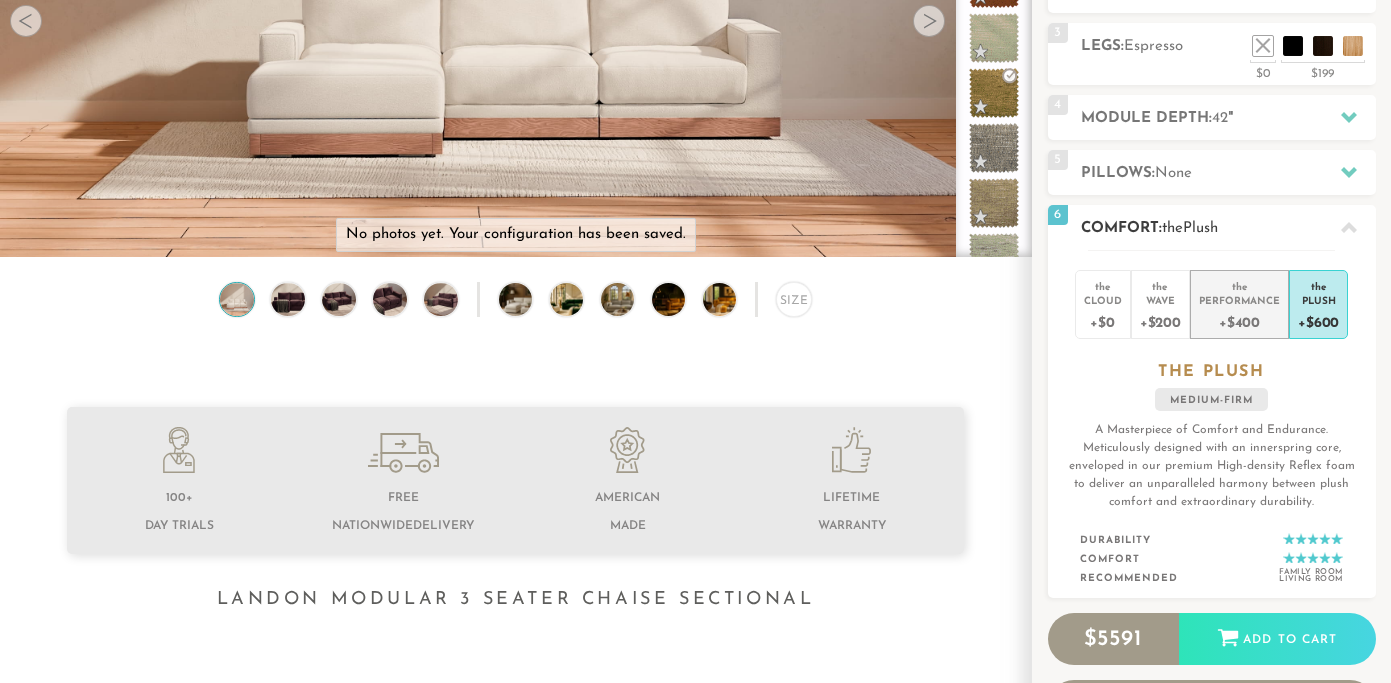 click on "the" at bounding box center (1239, 283) 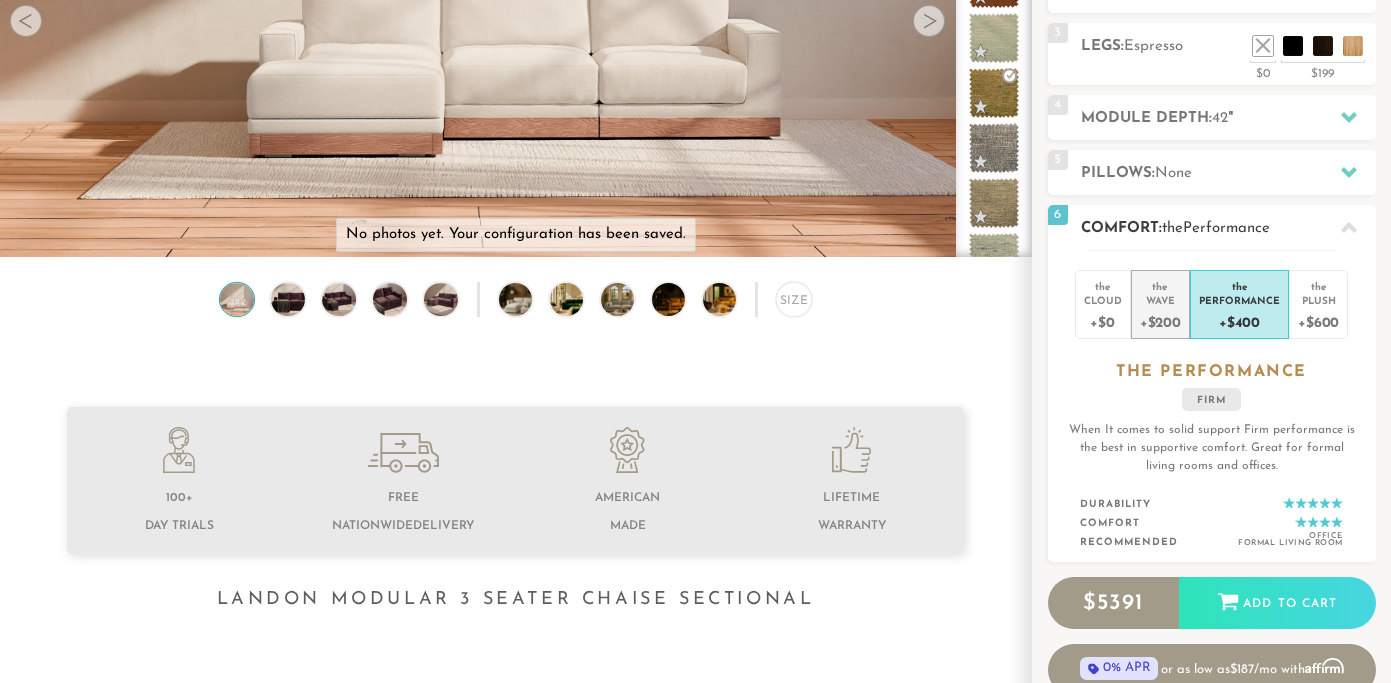 click on "Wave" at bounding box center (1160, 300) 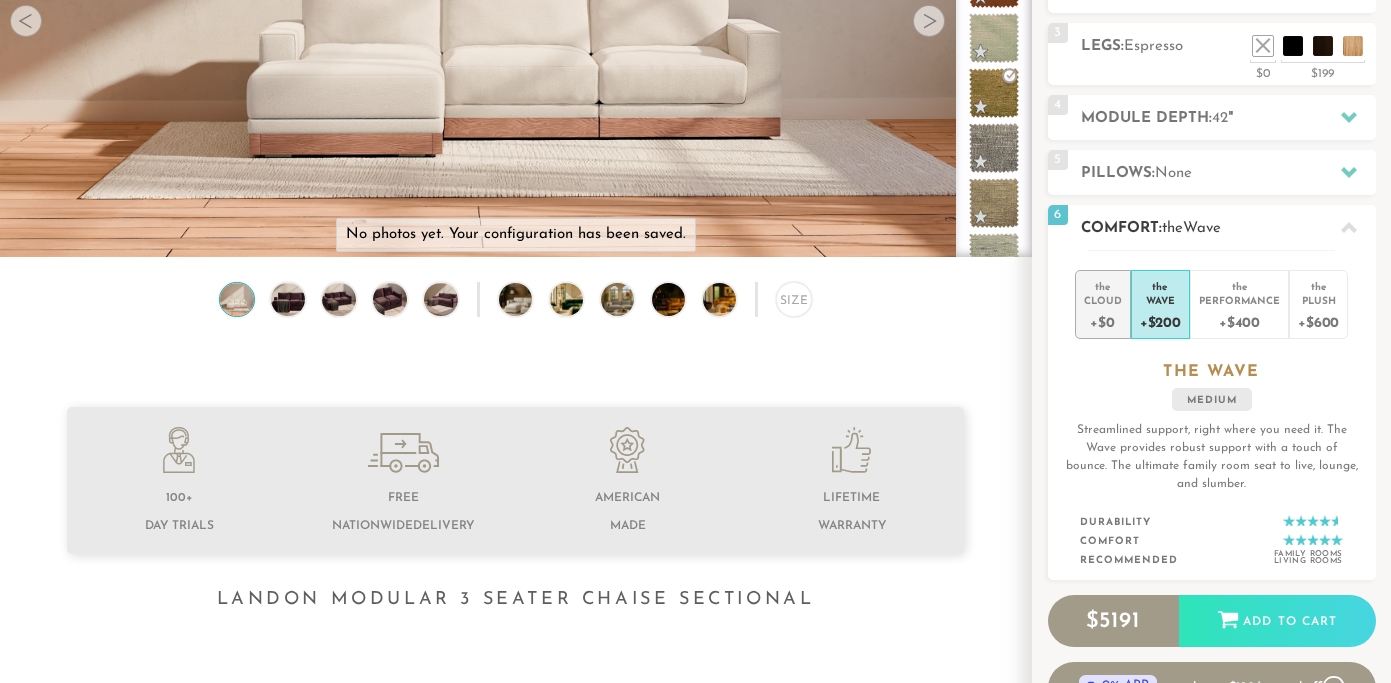 click on "Cloud" at bounding box center (1103, 300) 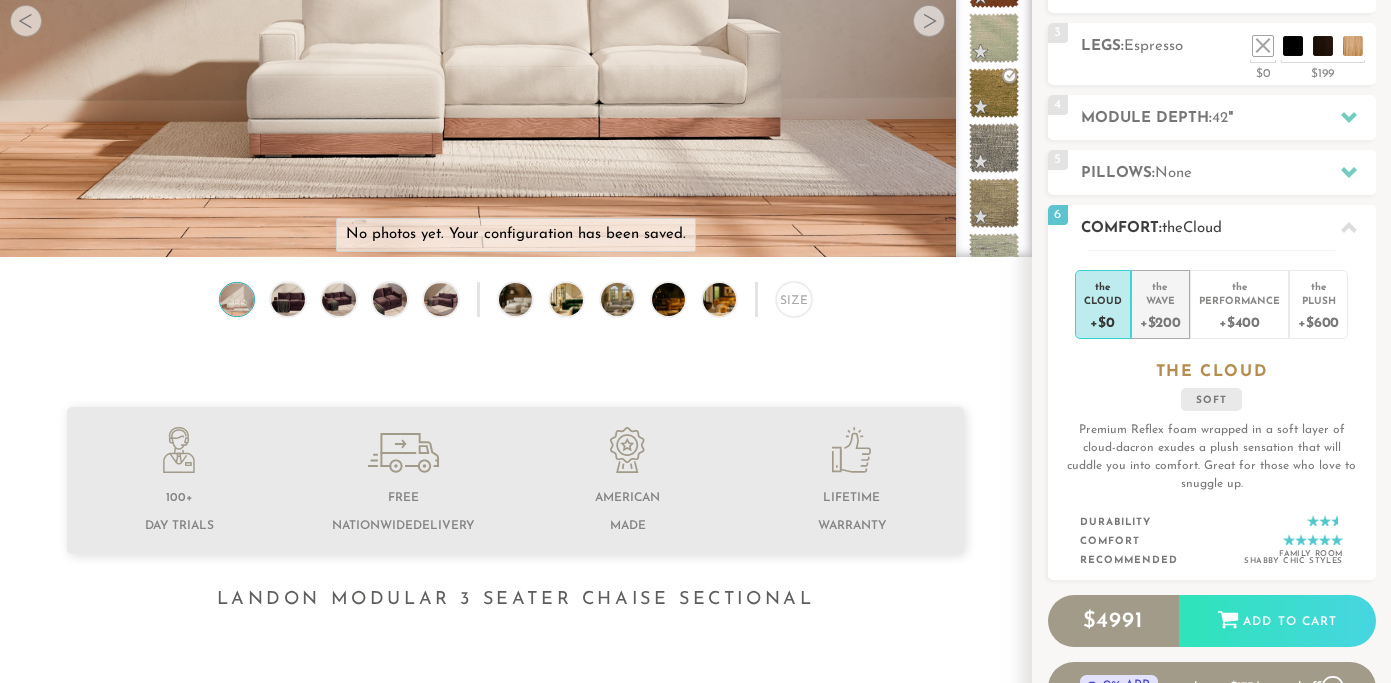 click on "Wave" at bounding box center [1160, 300] 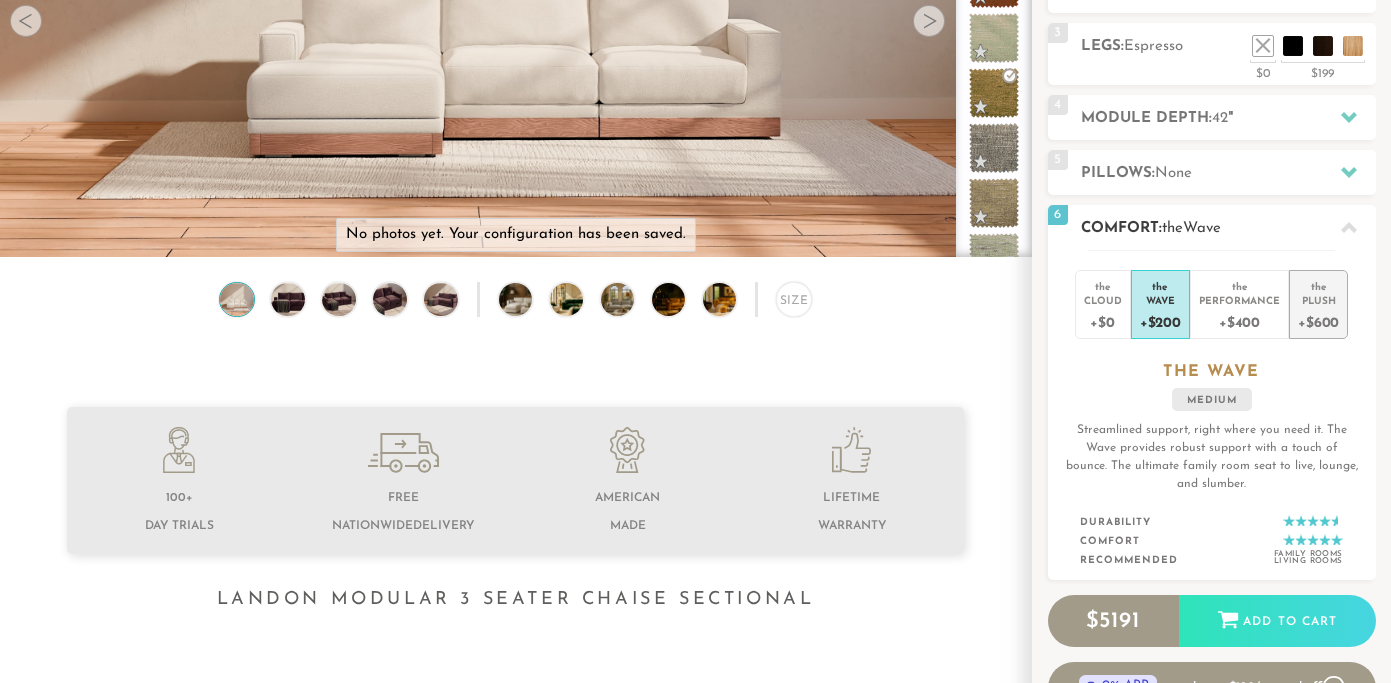 click on "Plush" at bounding box center (1318, 300) 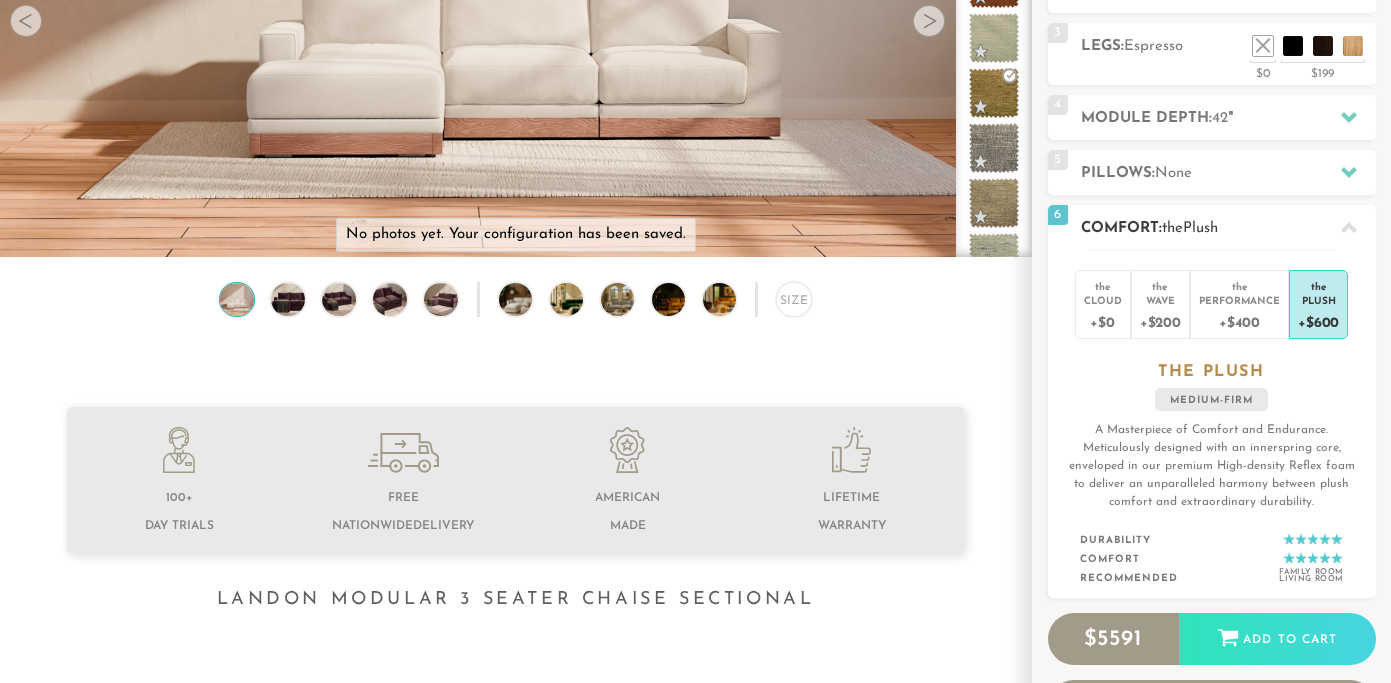 click on "Comfort:  the  Plush" at bounding box center [1228, 228] 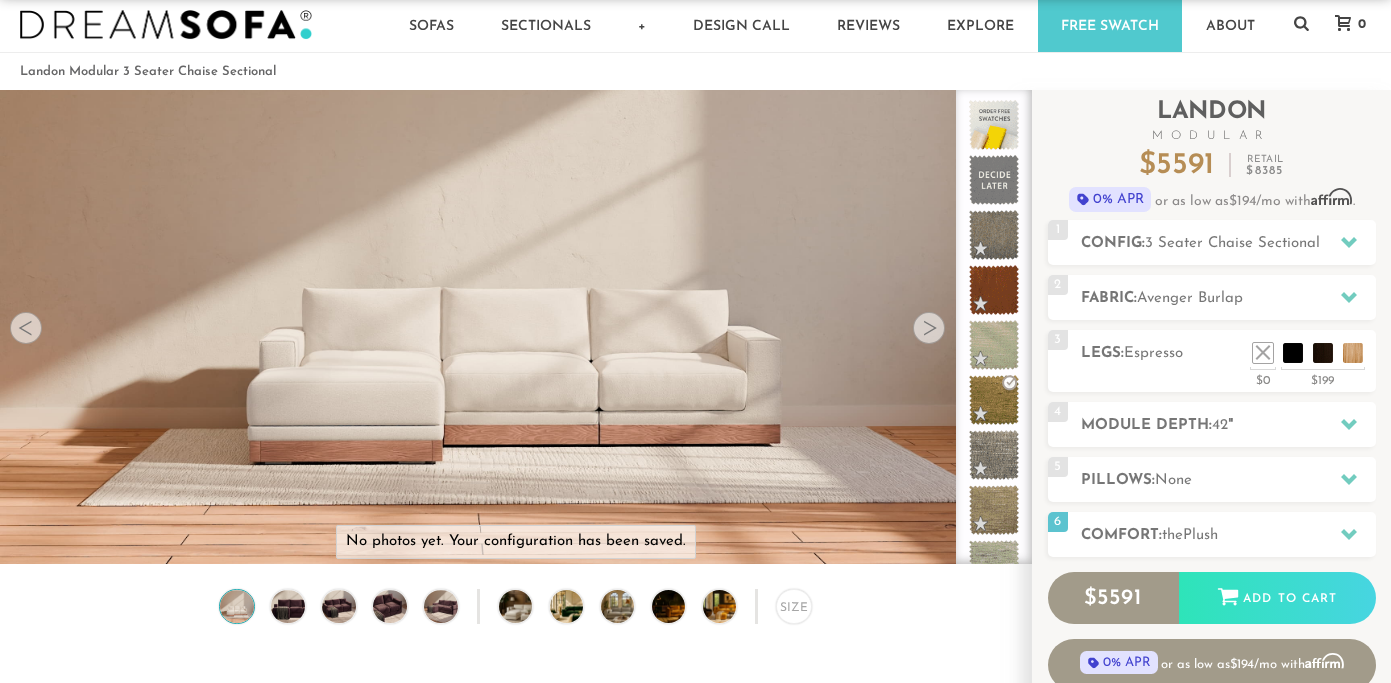 scroll, scrollTop: 0, scrollLeft: 0, axis: both 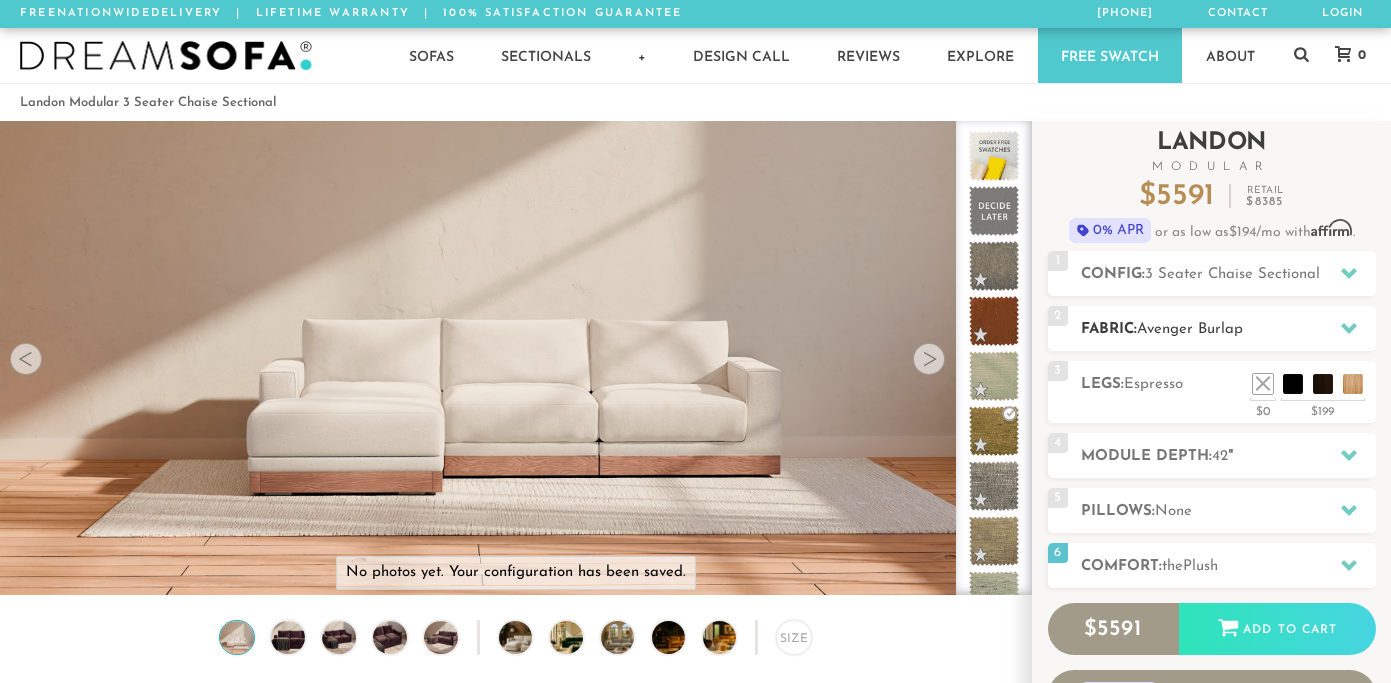 click on "Avenger Burlap" at bounding box center [1190, 329] 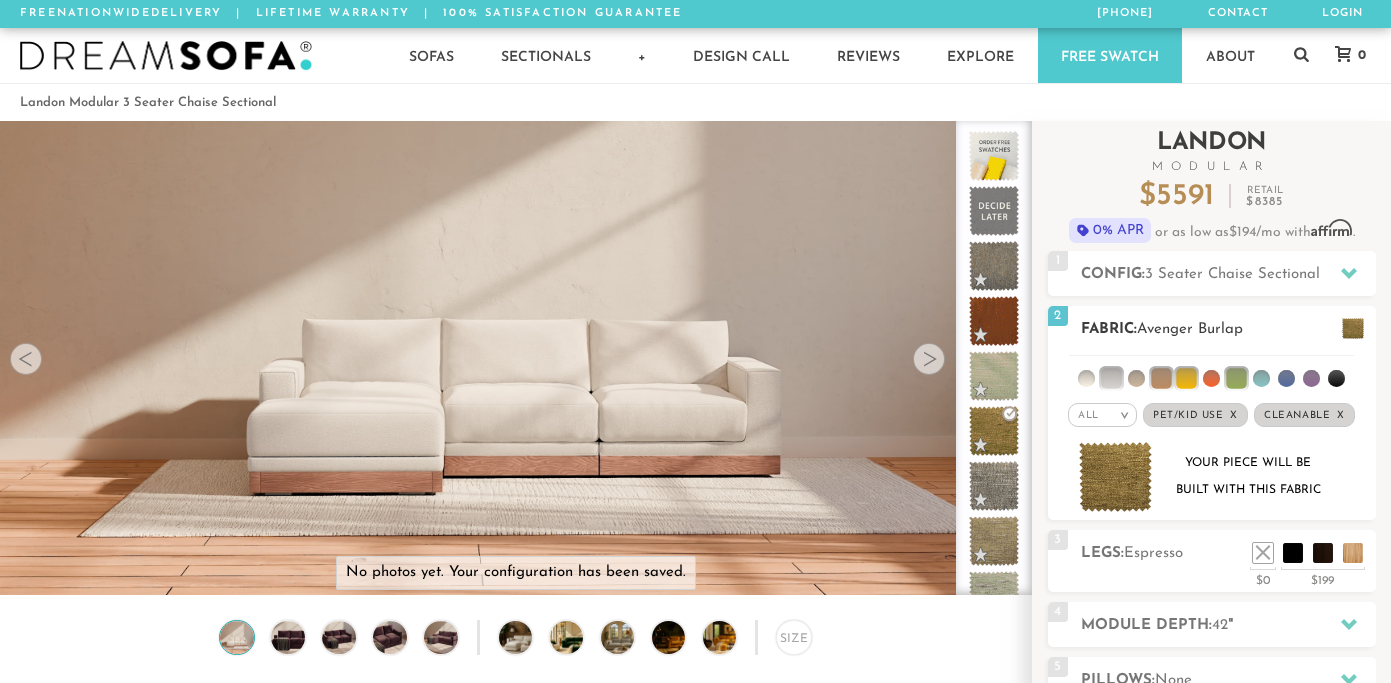 click on "Avenger Burlap" at bounding box center (1190, 329) 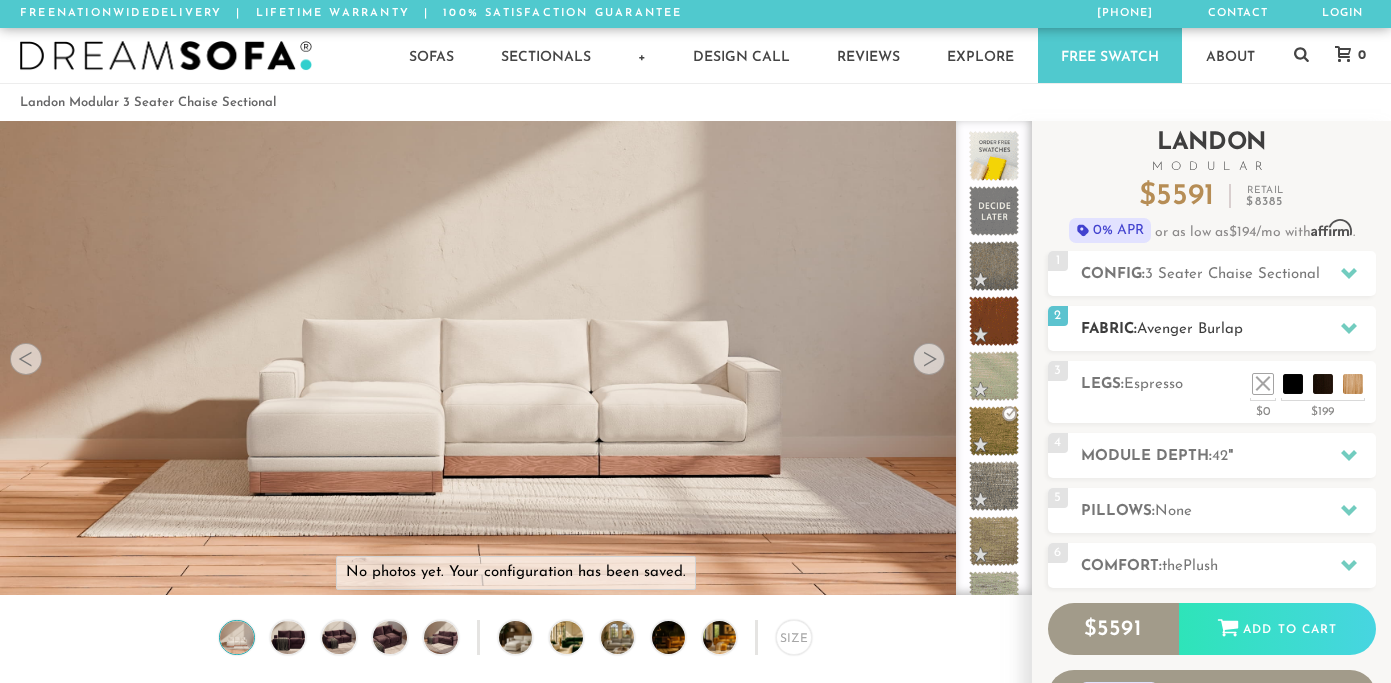 click on "Avenger Burlap" at bounding box center [1190, 329] 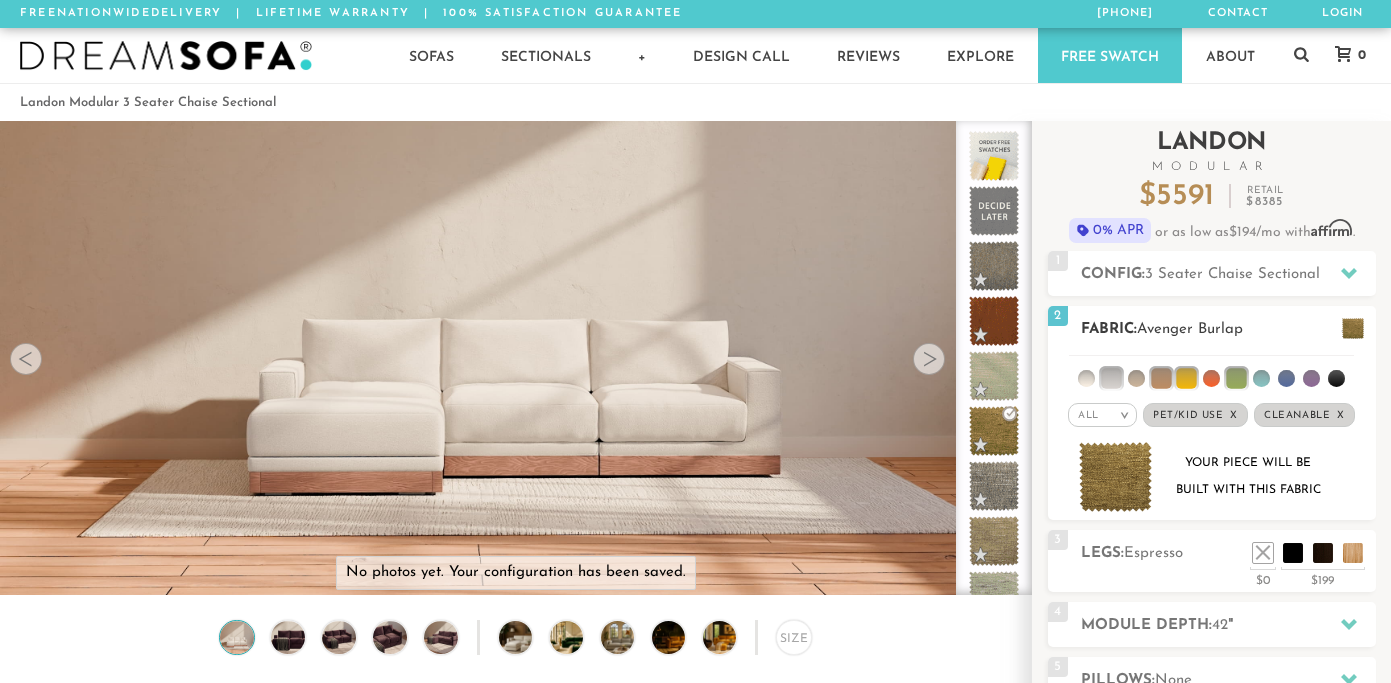 click at bounding box center [1161, 378] 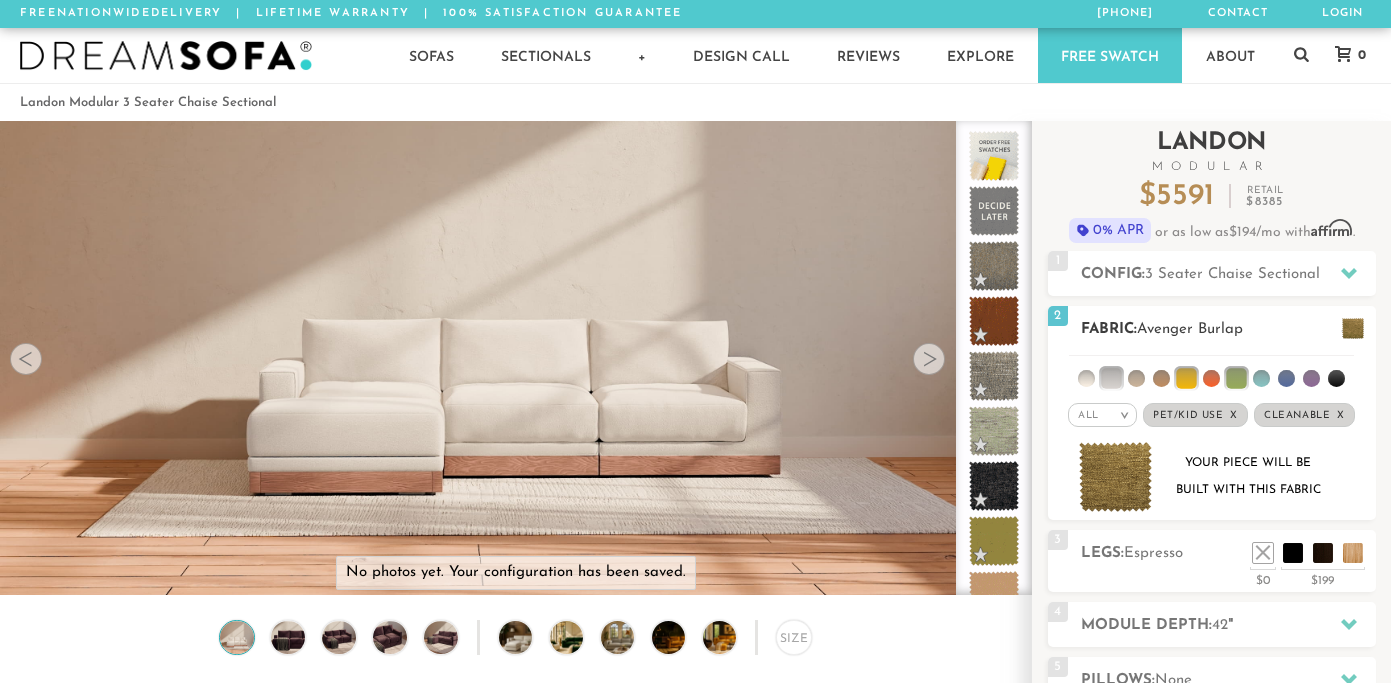 click at bounding box center [1161, 378] 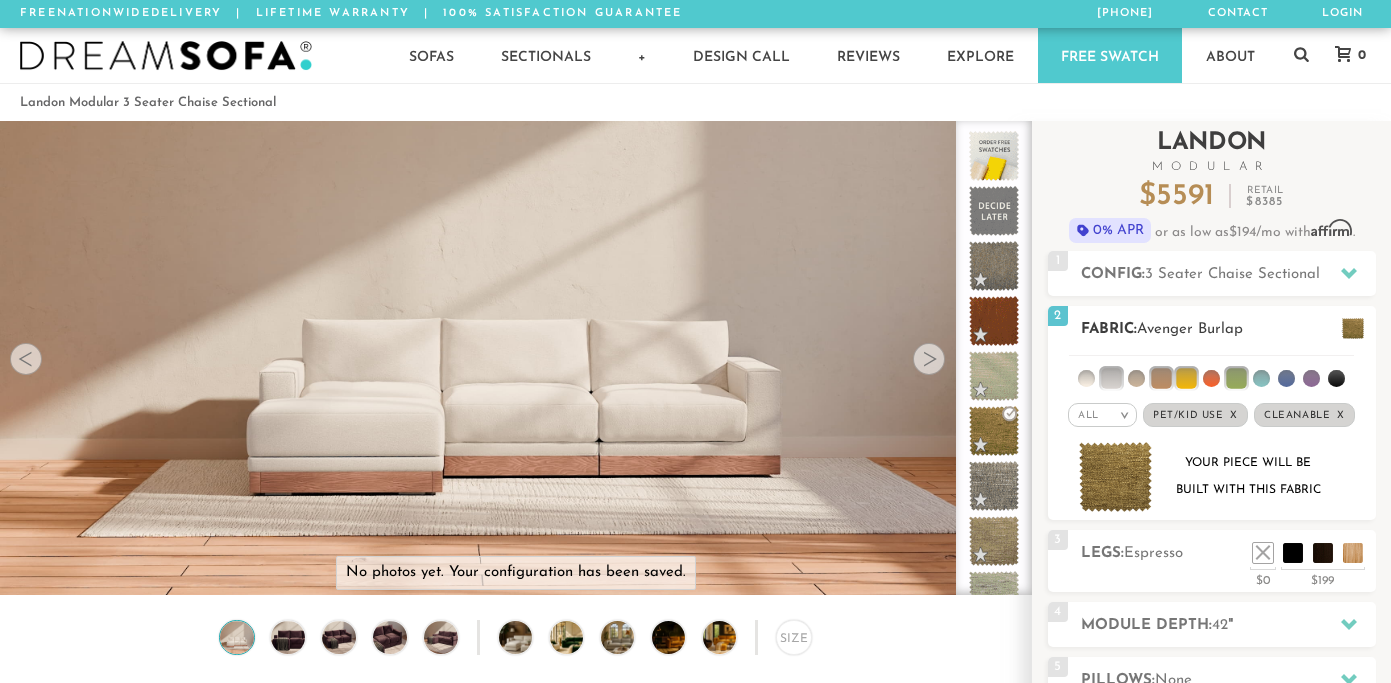 click at bounding box center (1161, 378) 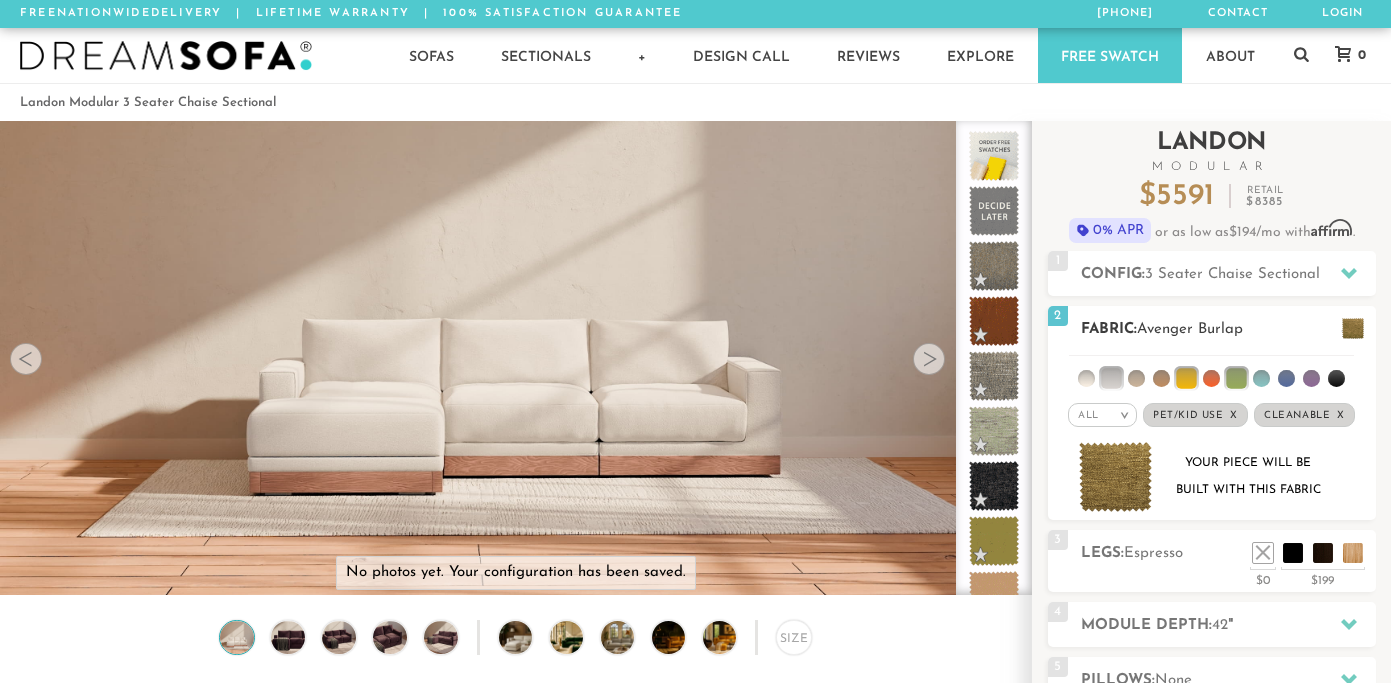 click at bounding box center [1161, 378] 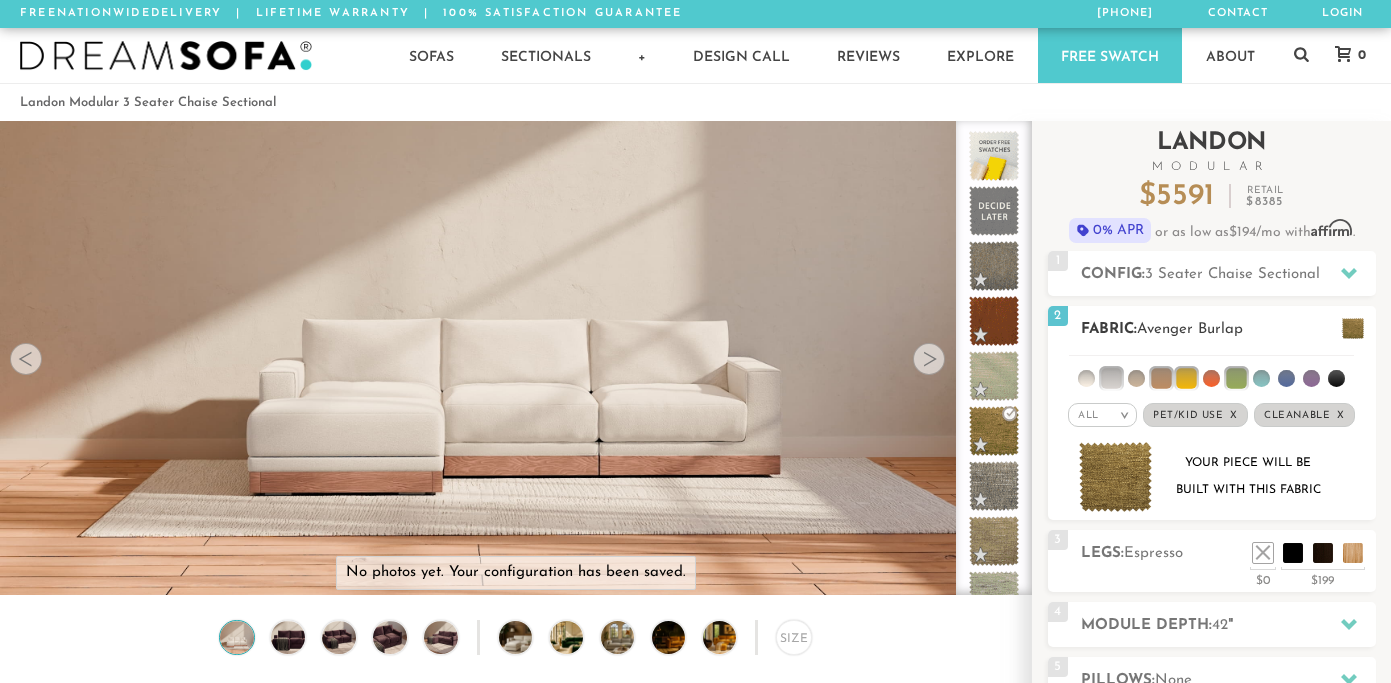 click at bounding box center (1186, 378) 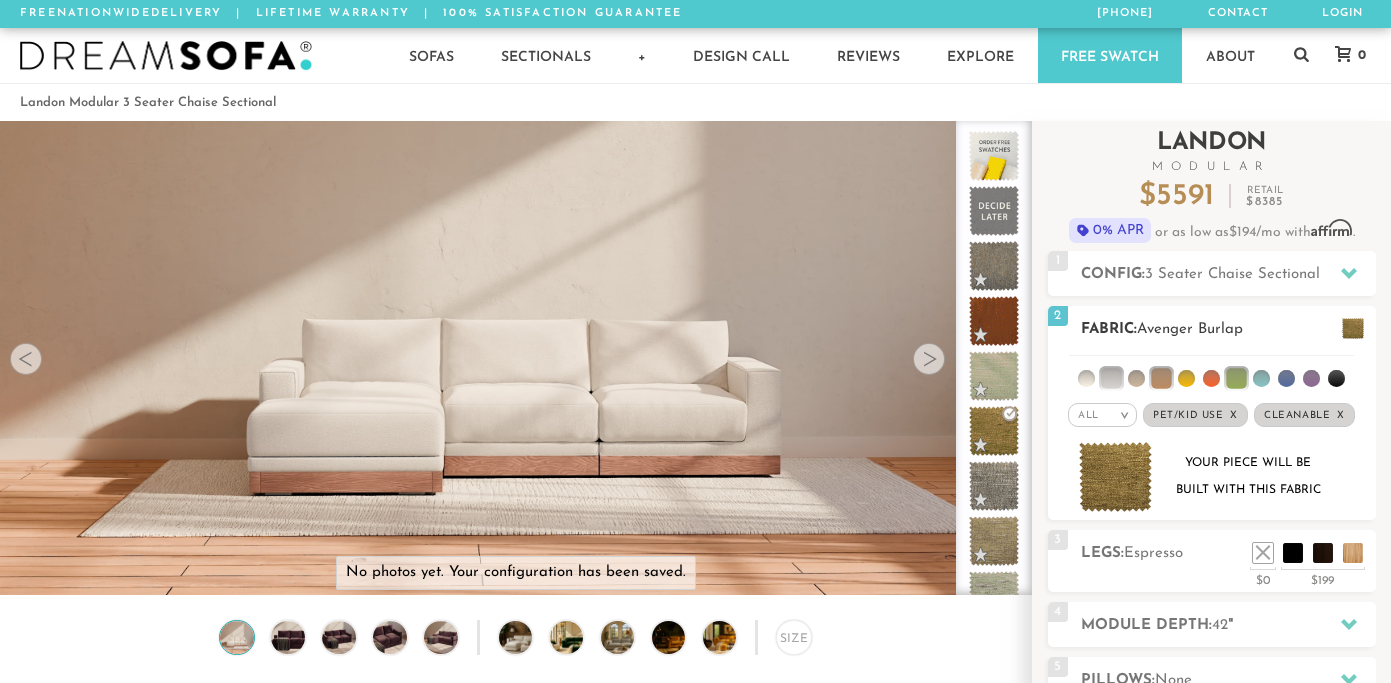 click at bounding box center [1236, 378] 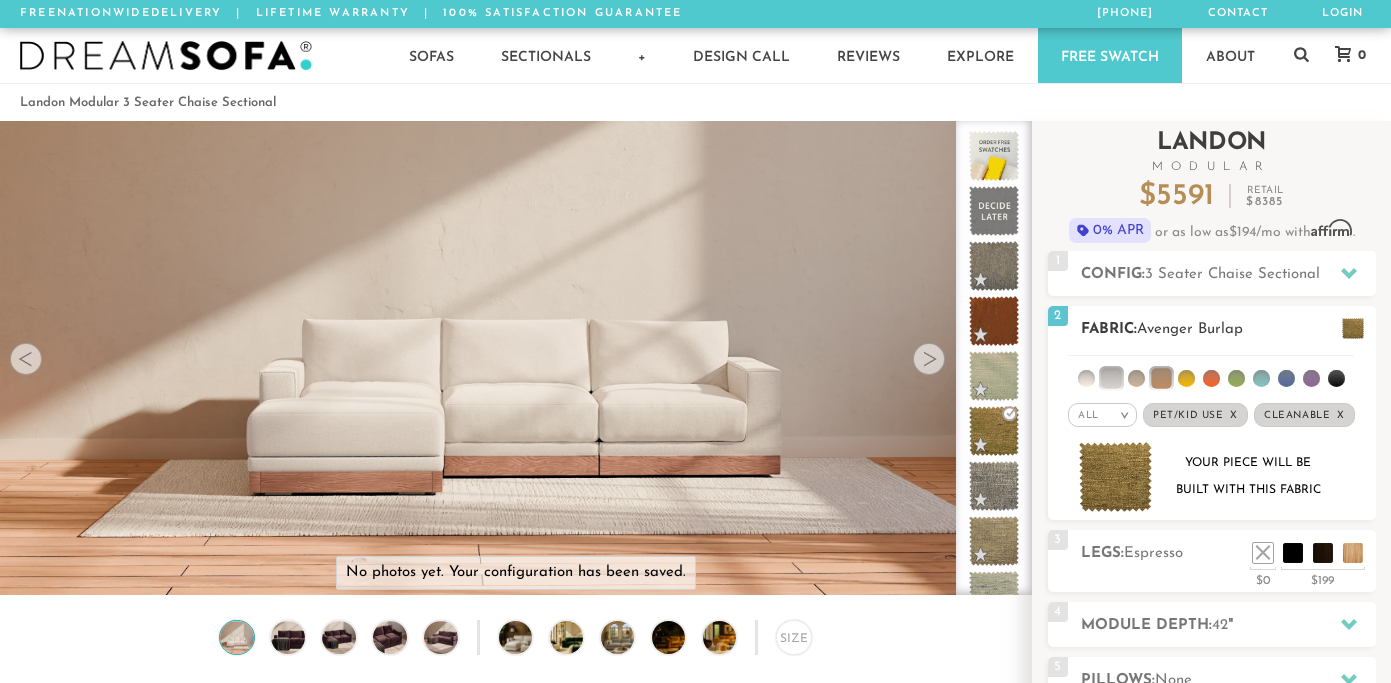 click at bounding box center [1111, 378] 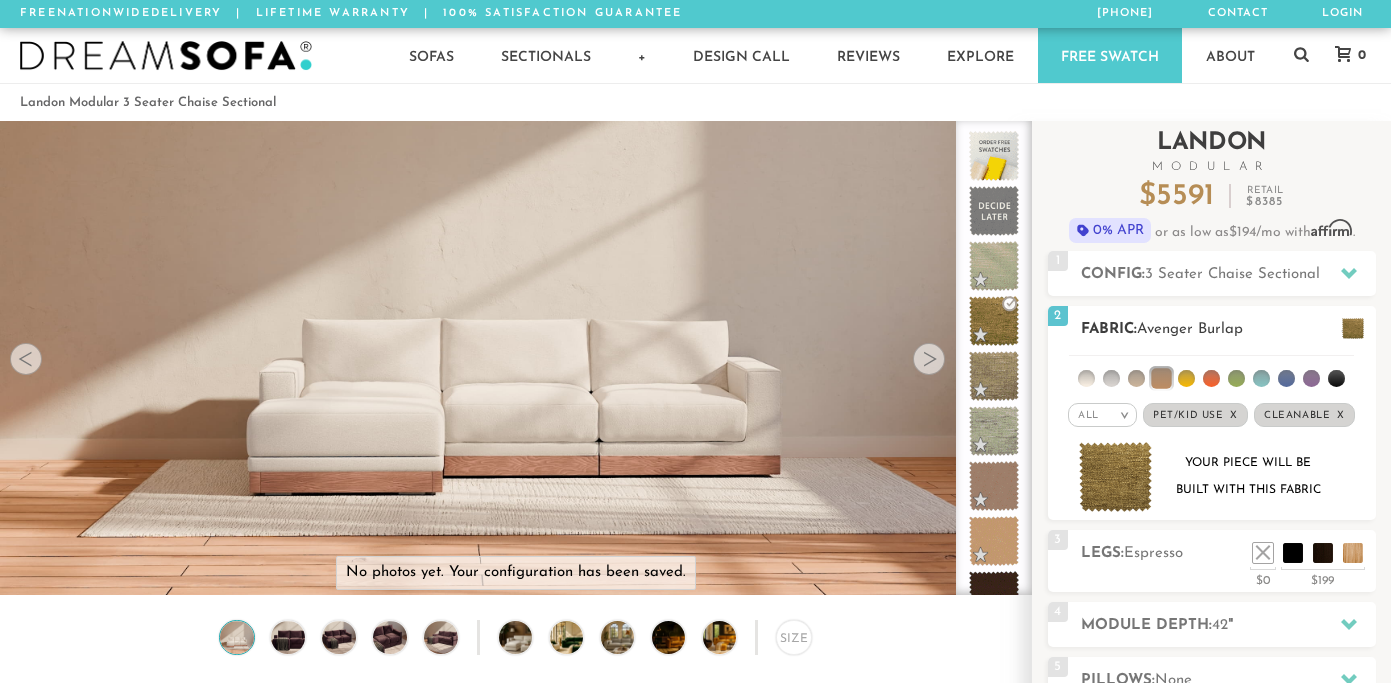 click at bounding box center [1236, 378] 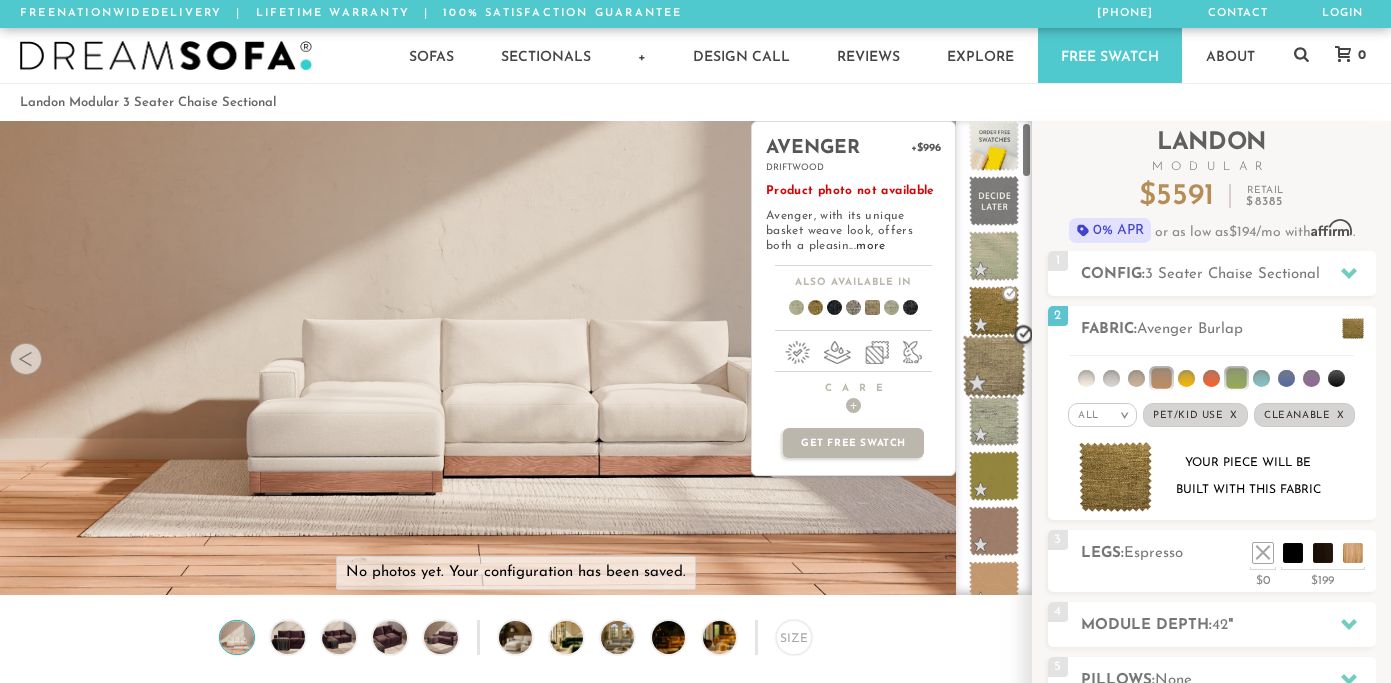 scroll, scrollTop: 13, scrollLeft: 0, axis: vertical 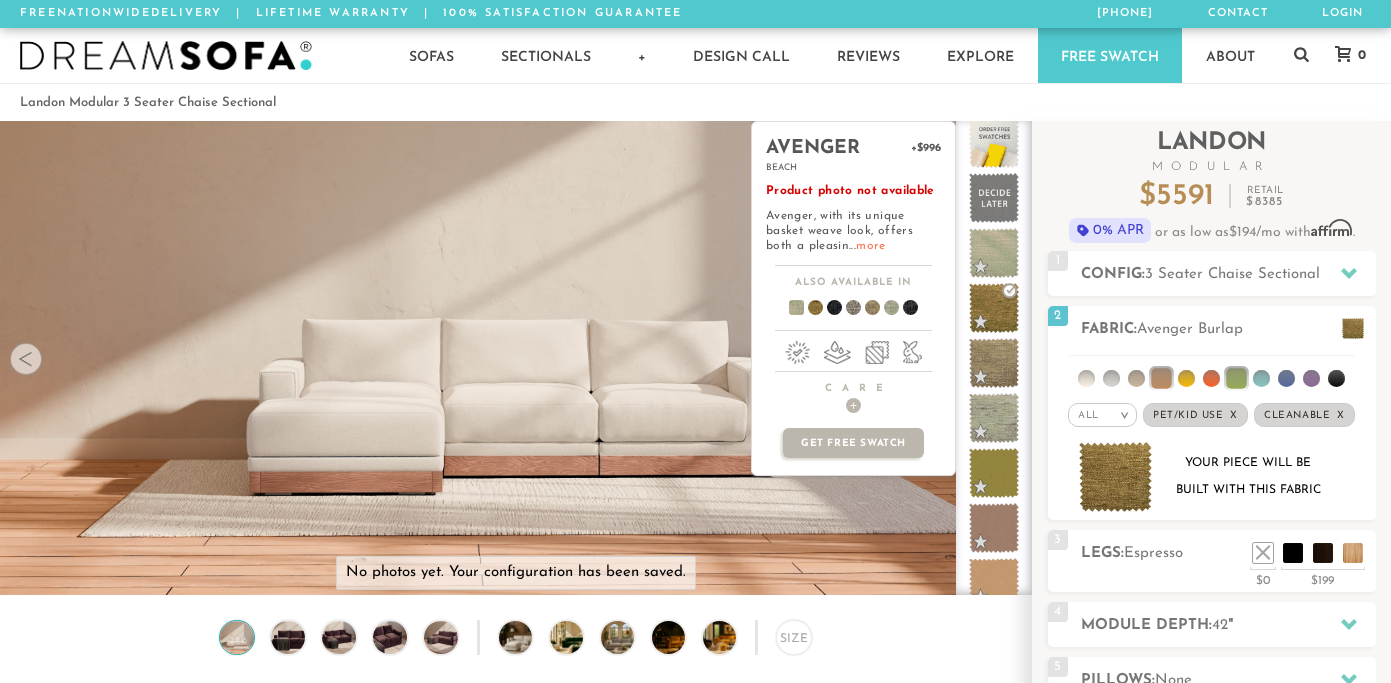 click on "more" at bounding box center (870, 246) 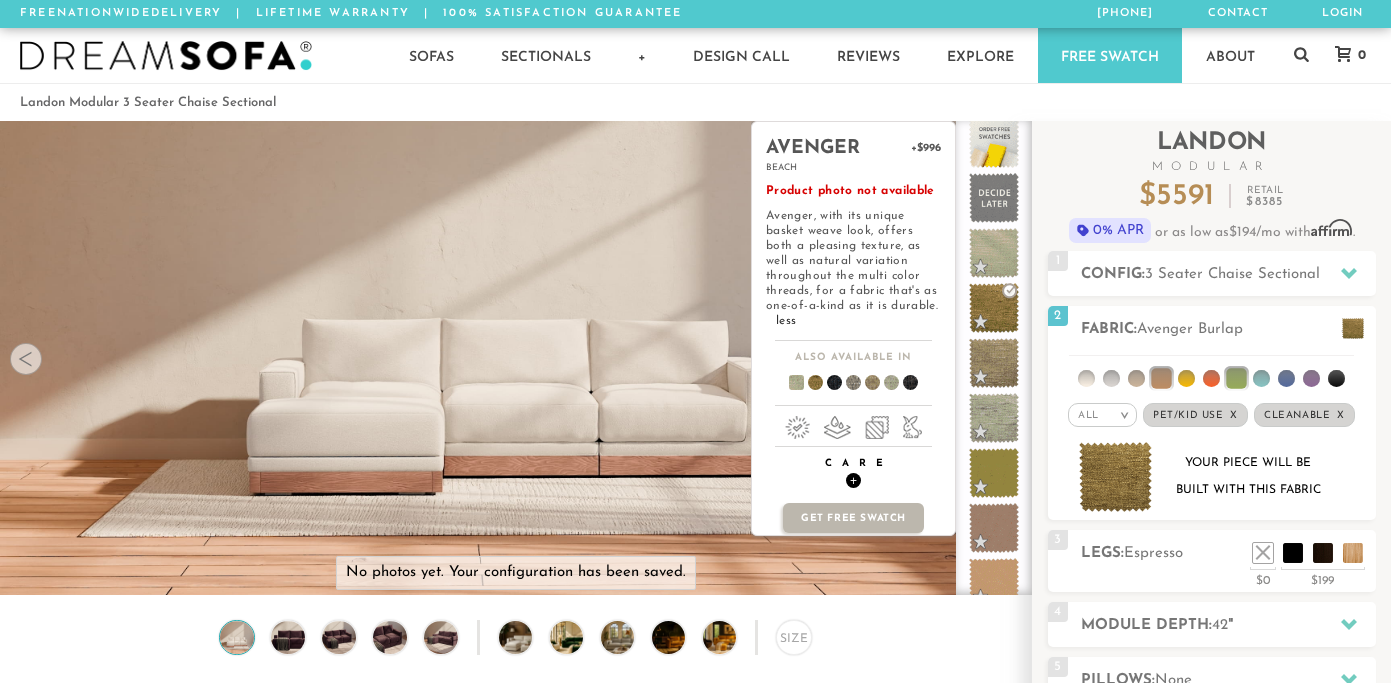 click on "+" at bounding box center (853, 480) 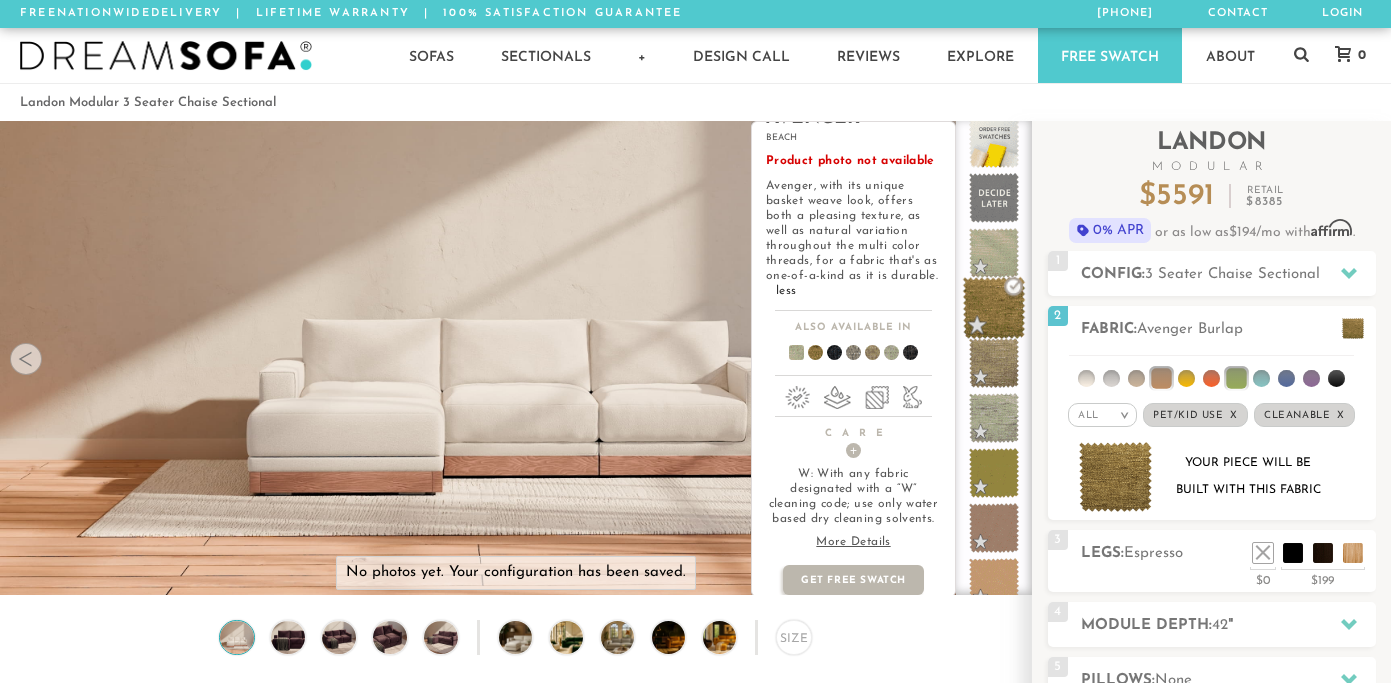 scroll, scrollTop: 0, scrollLeft: 0, axis: both 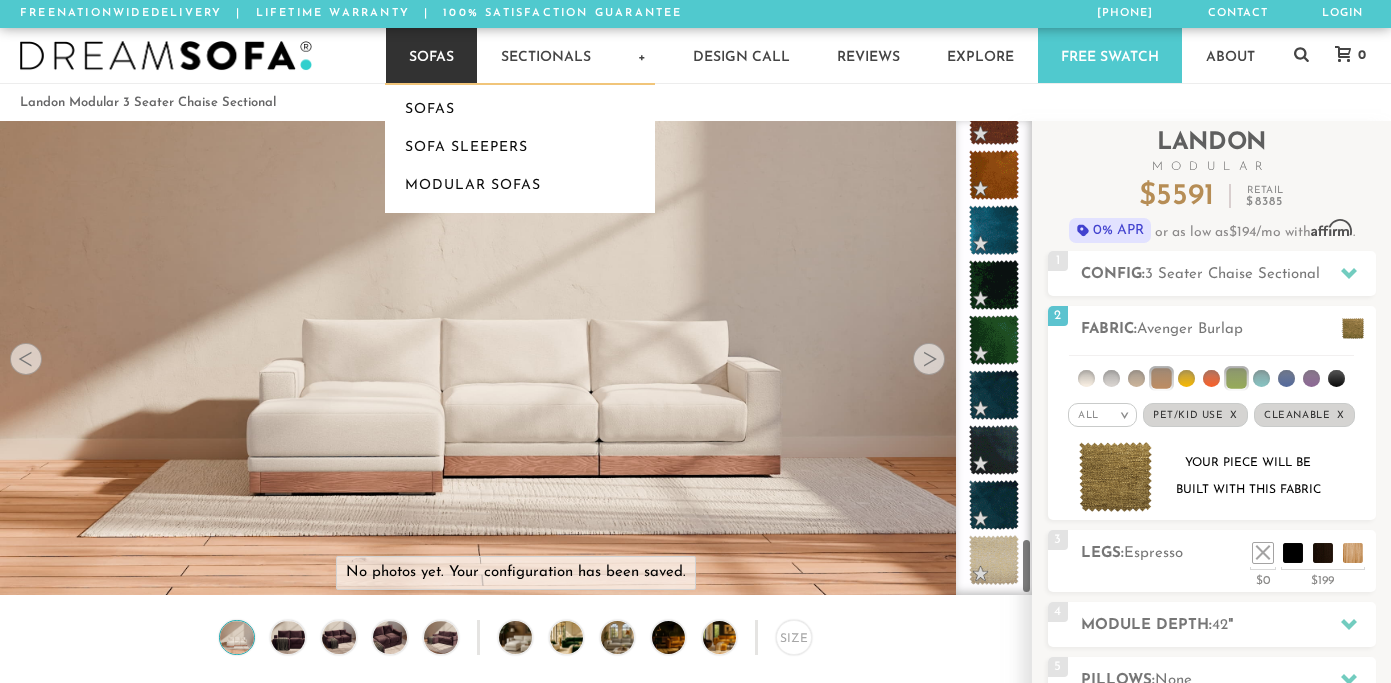 click on "Sofas" at bounding box center (431, 55) 